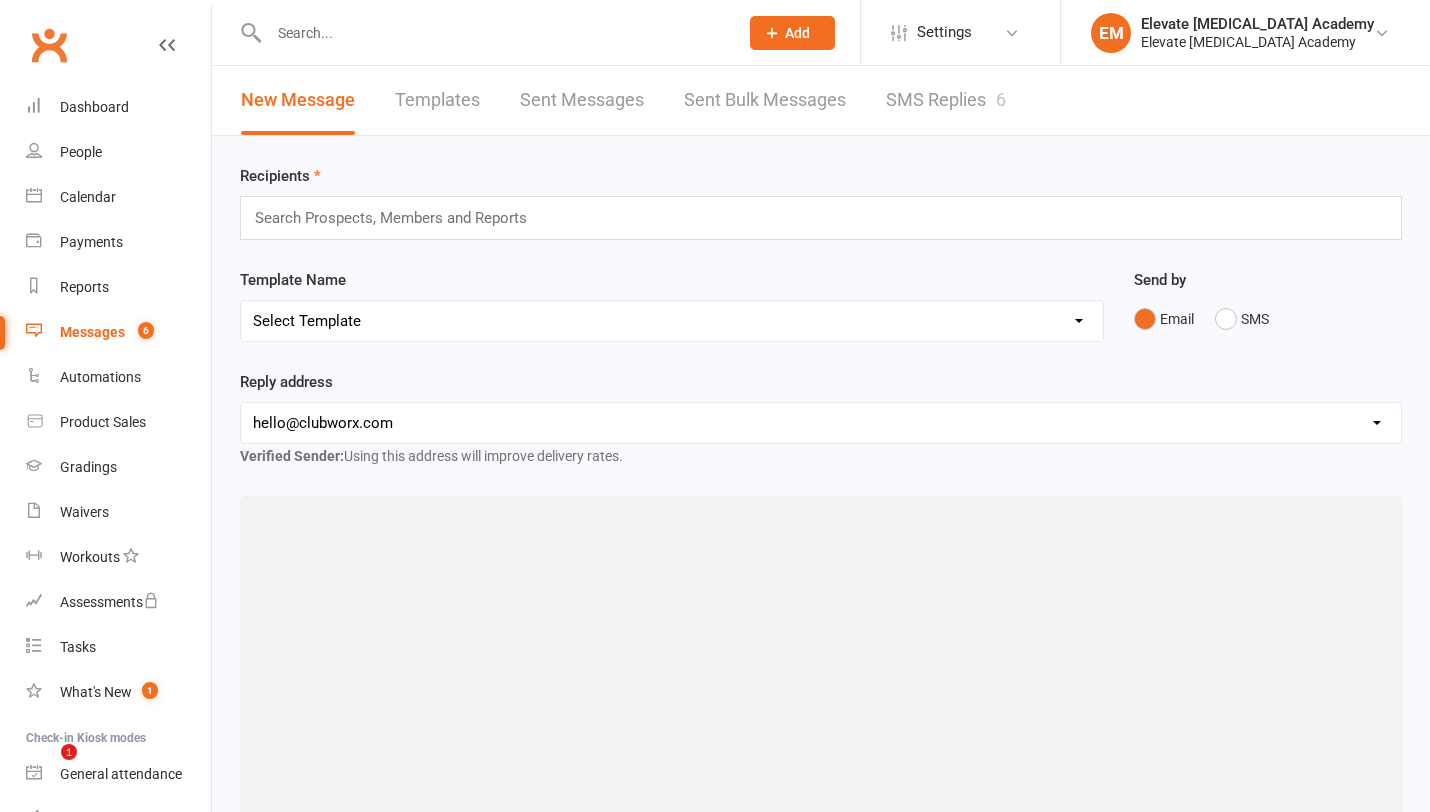 scroll, scrollTop: 0, scrollLeft: 0, axis: both 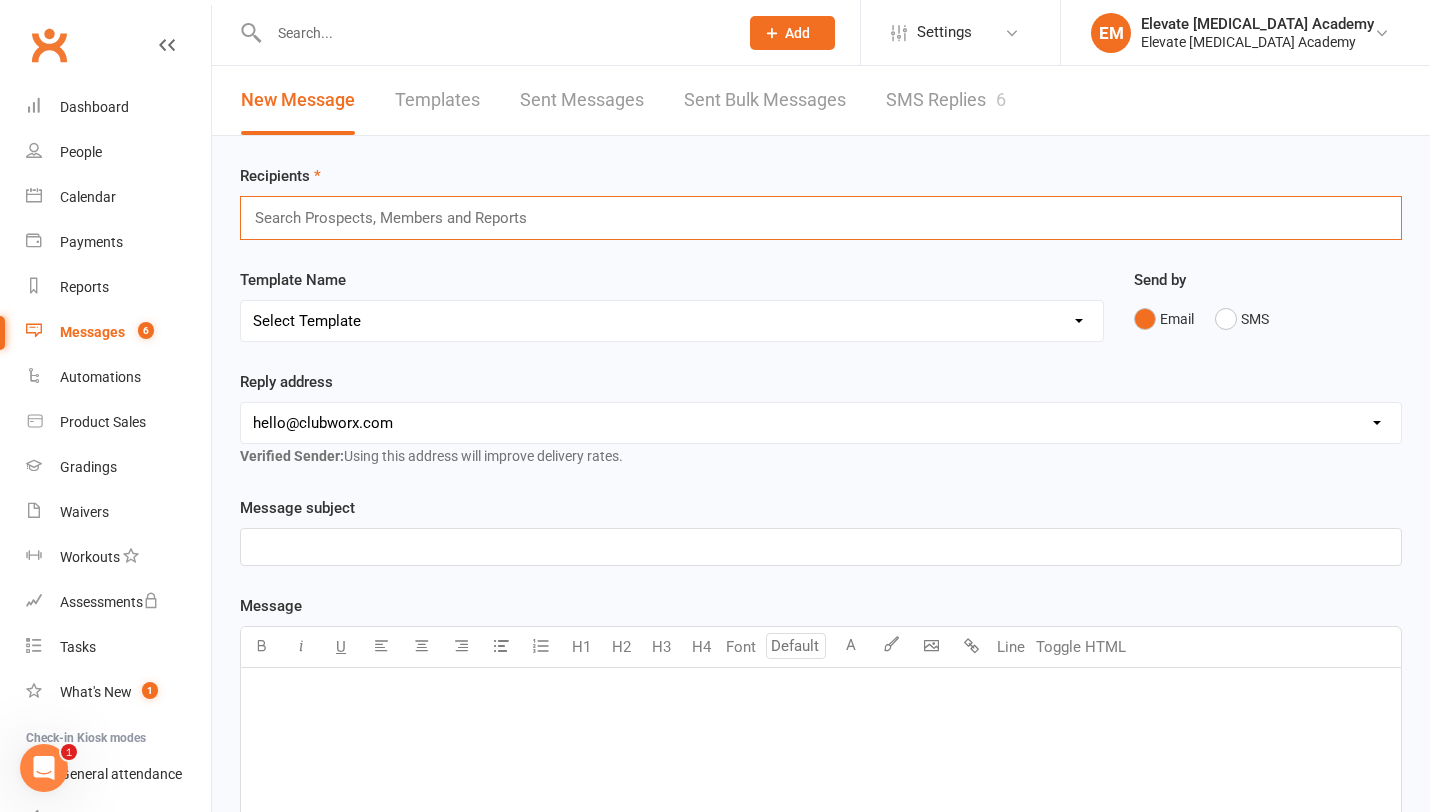 click at bounding box center (399, 218) 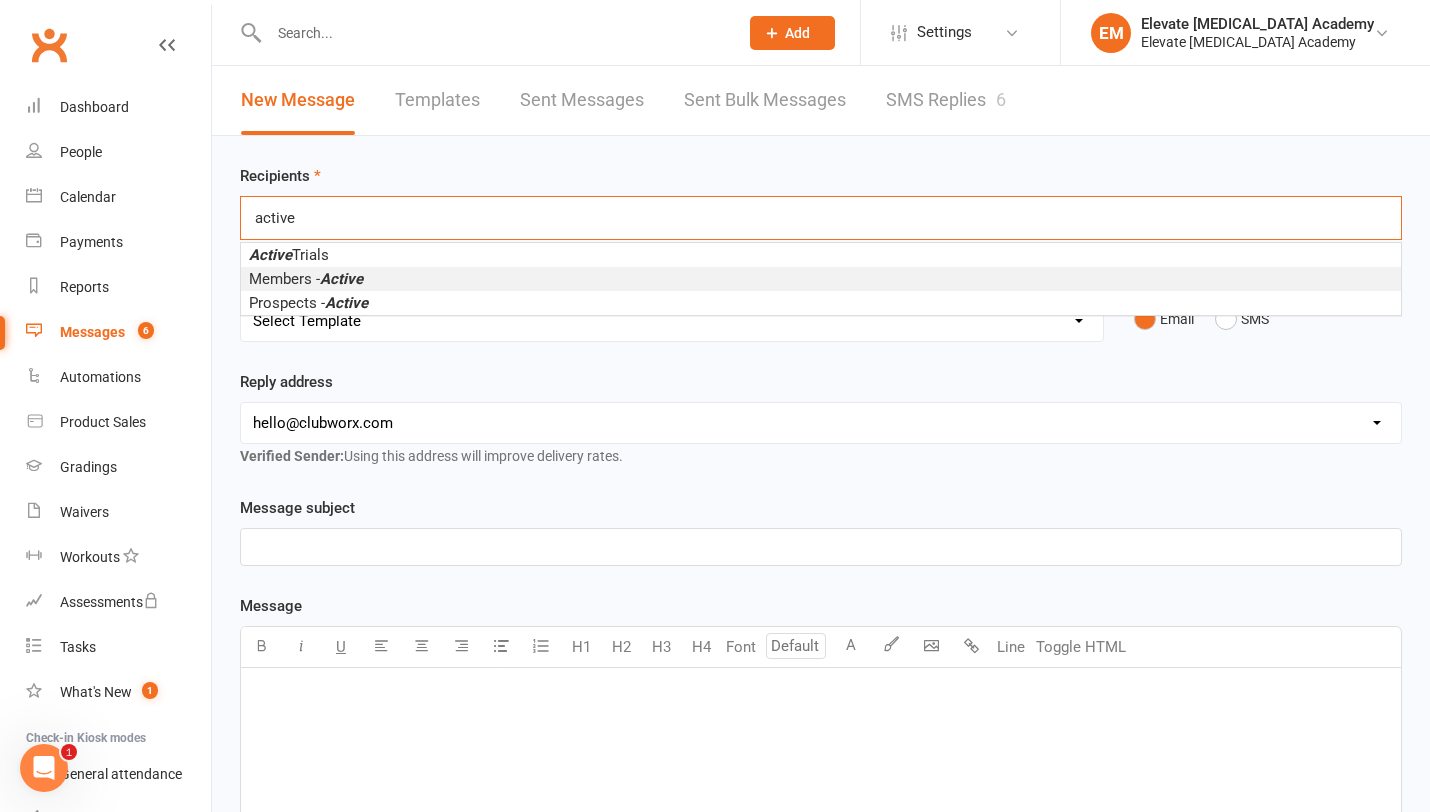 type on "active" 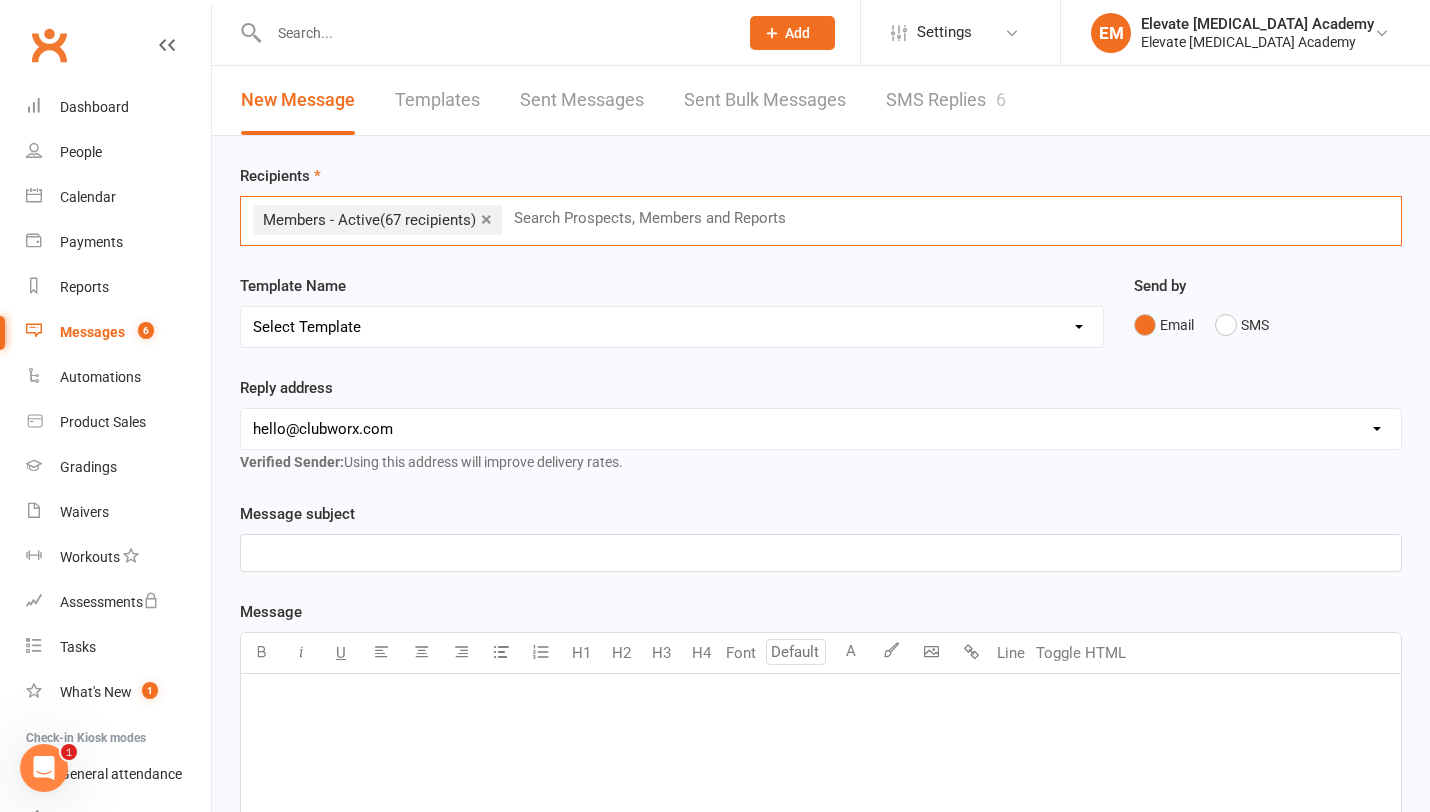 click on "[EMAIL_ADDRESS][DOMAIN_NAME] [EMAIL_ADDRESS][DOMAIN_NAME]" at bounding box center (821, 429) 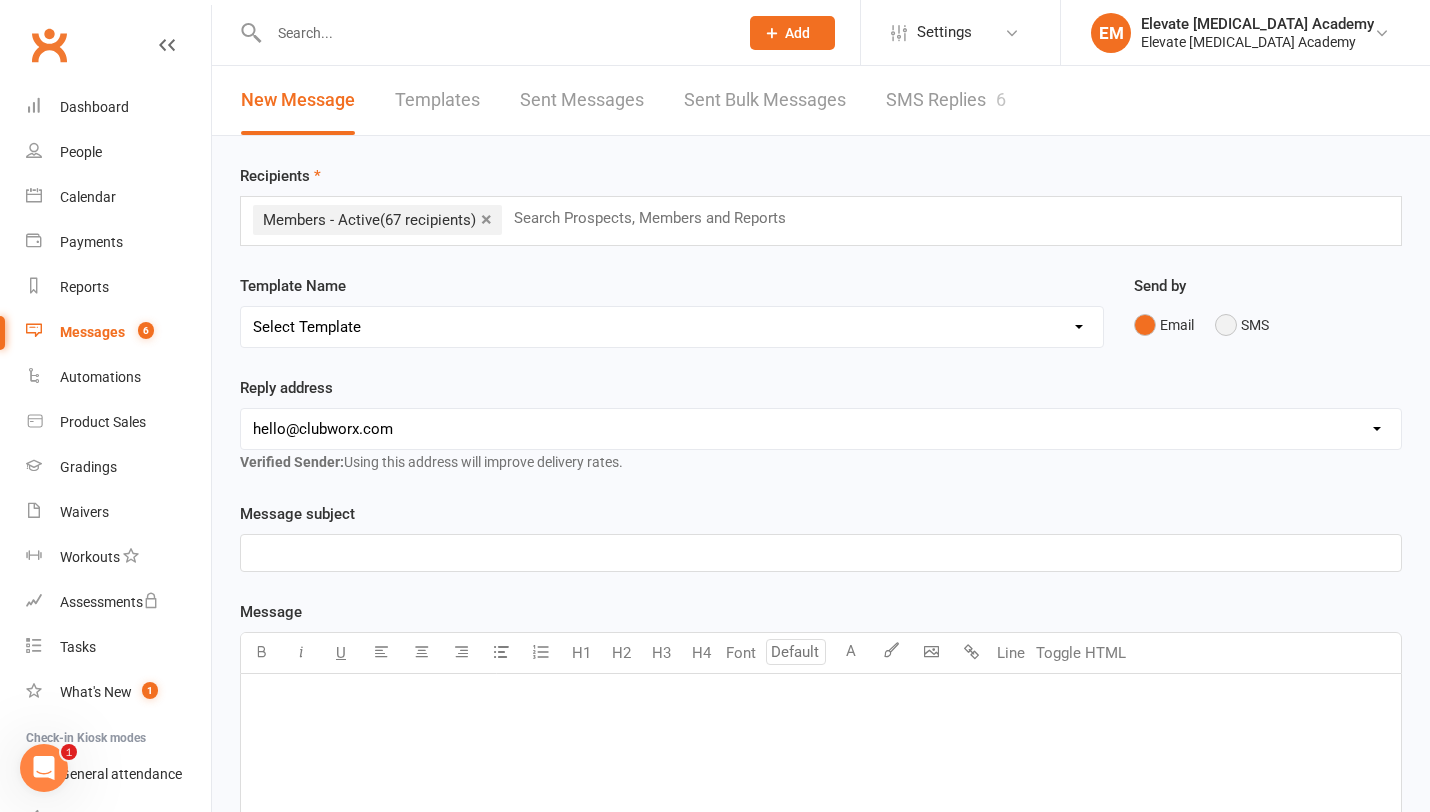 click on "SMS" at bounding box center [1242, 325] 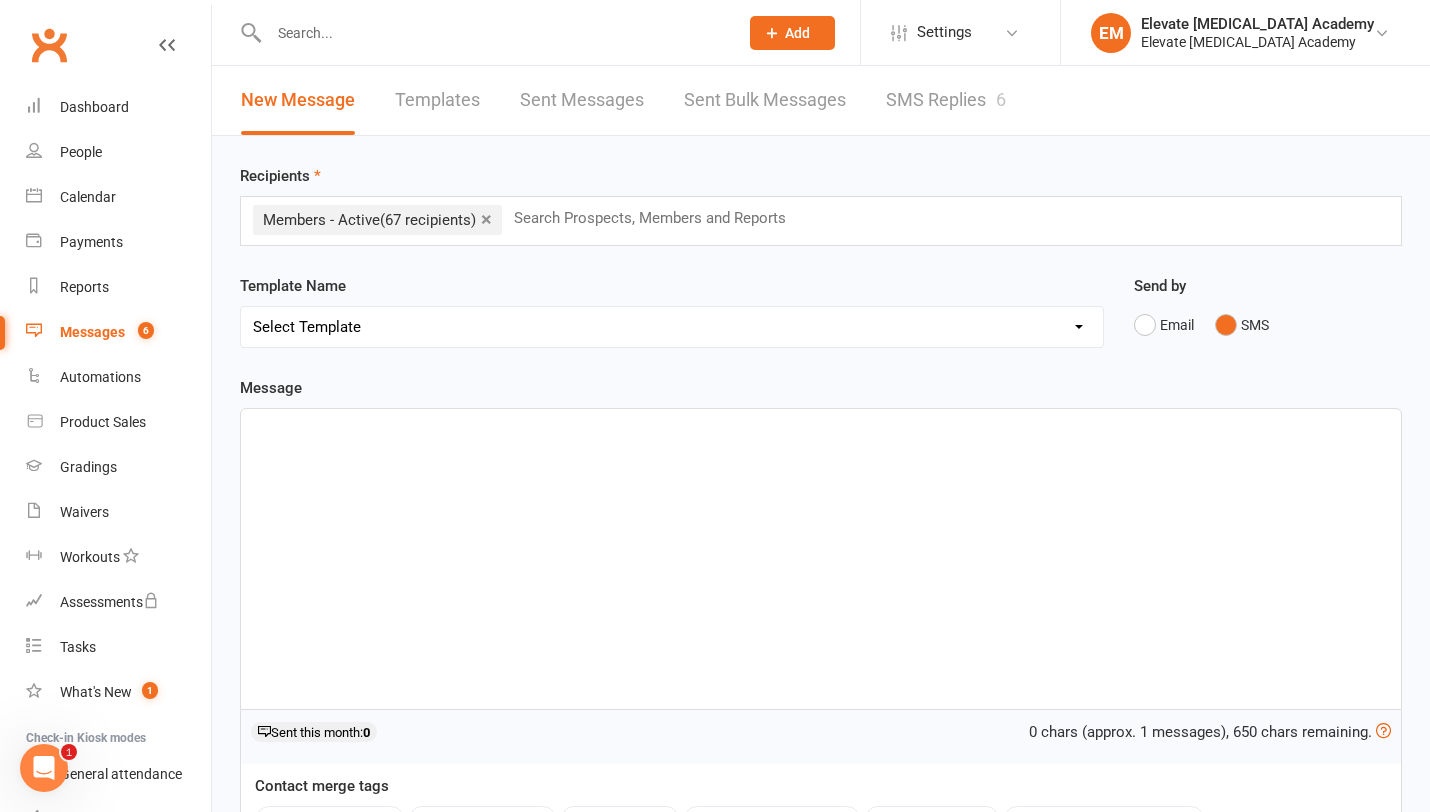 click on "﻿" at bounding box center (821, 427) 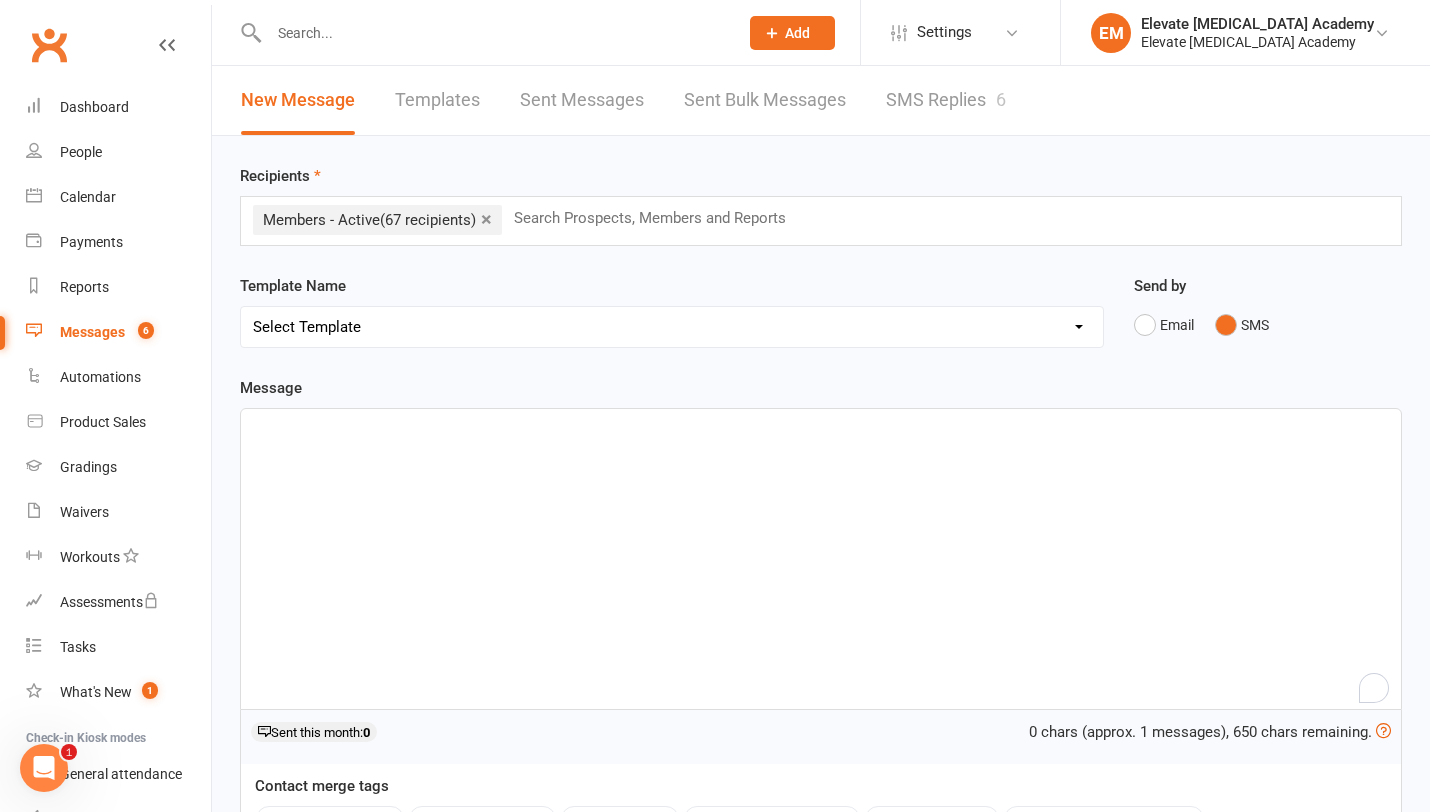 type 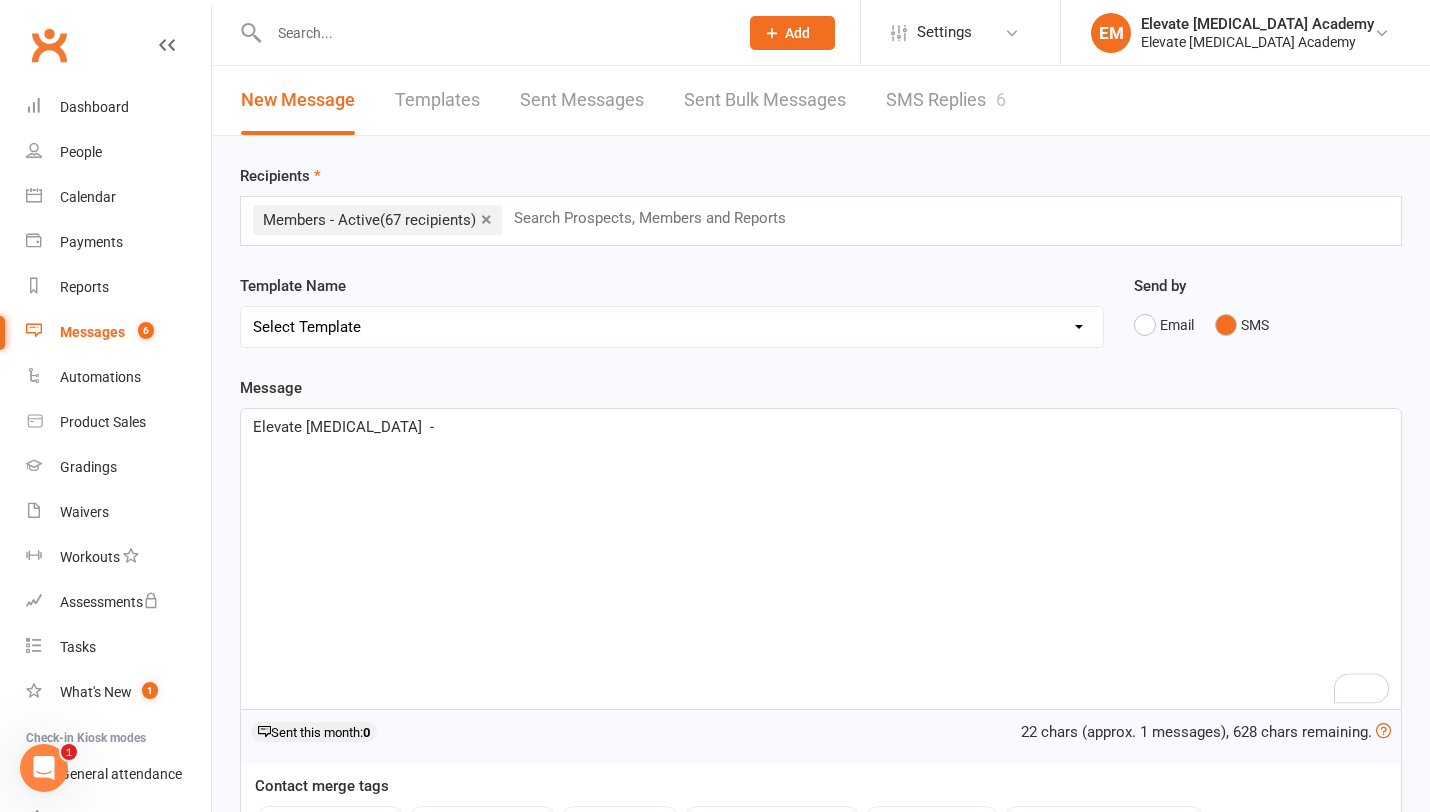 click on "Elevate [MEDICAL_DATA]  -" at bounding box center [821, 427] 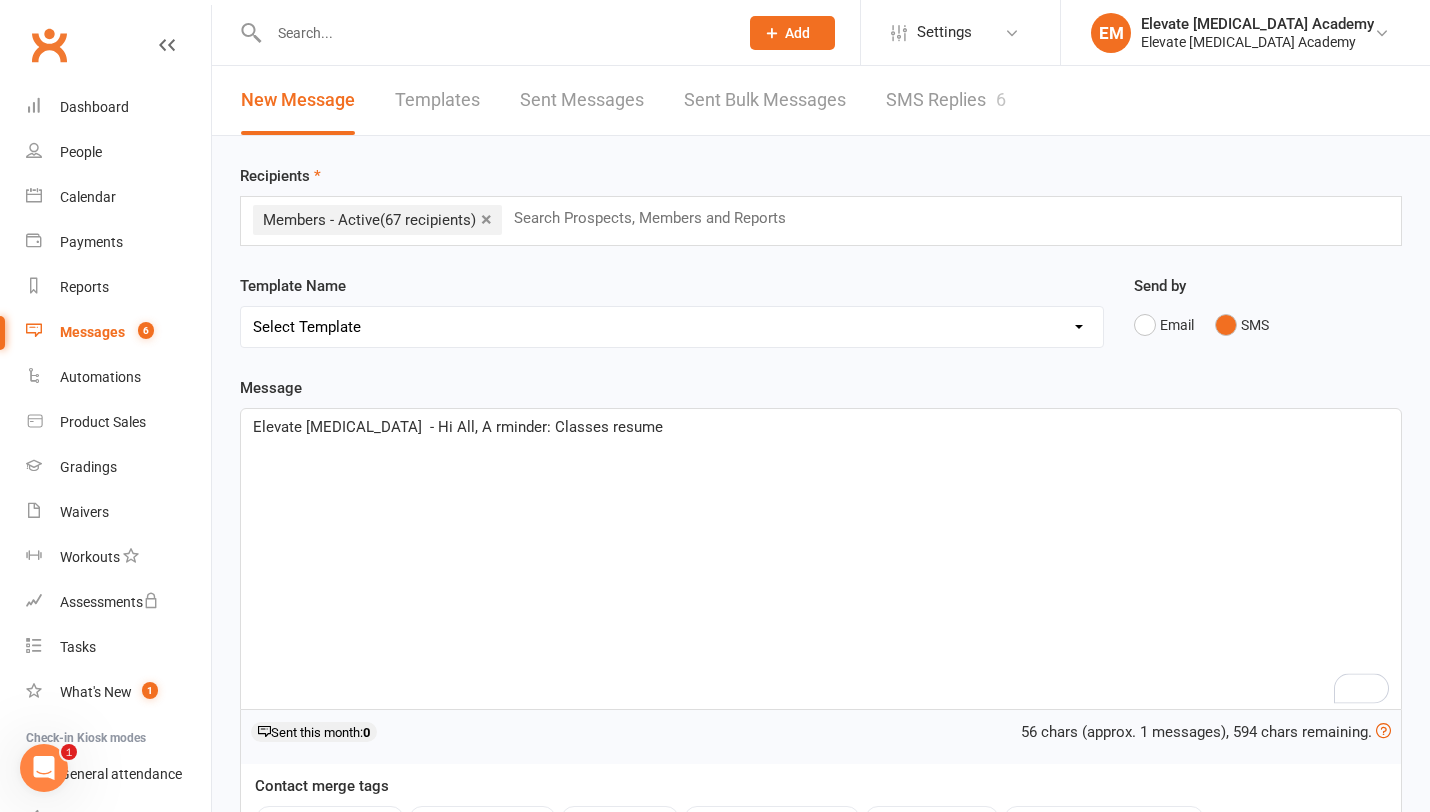 click on "Elevate [MEDICAL_DATA]  - Hi All, A rminder: Classes resume" at bounding box center (821, 427) 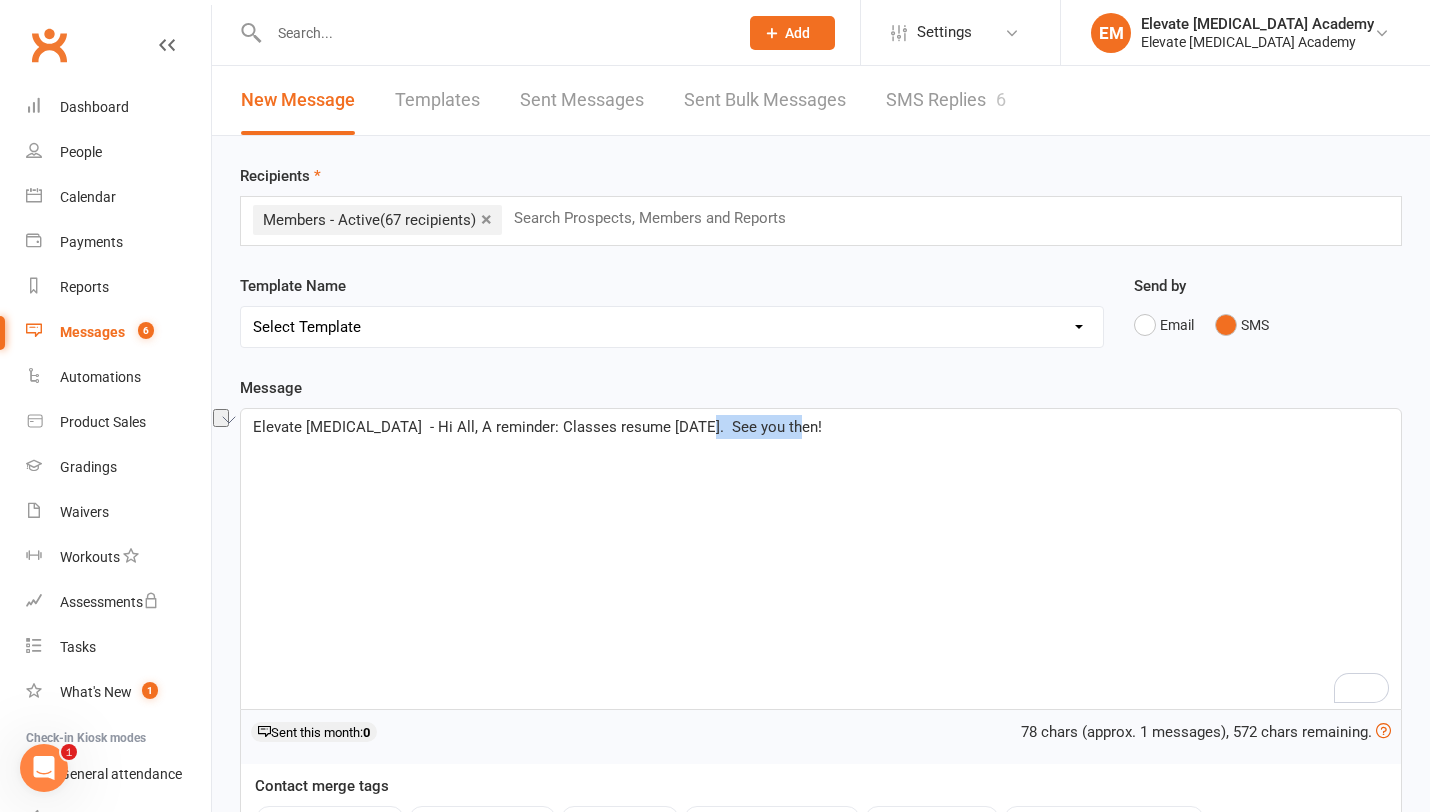 drag, startPoint x: 784, startPoint y: 427, endPoint x: 680, endPoint y: 429, distance: 104.019226 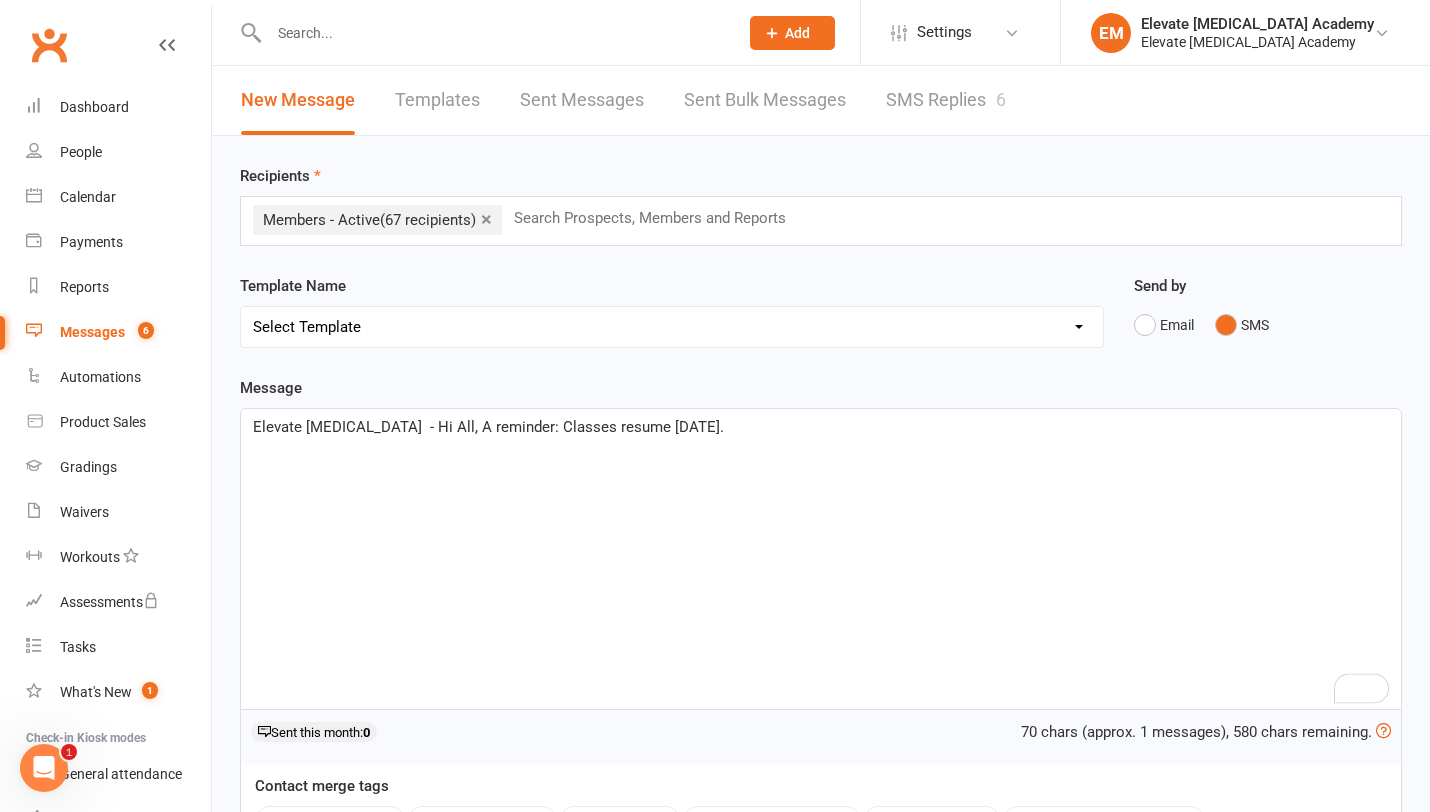 click on "Elevate [MEDICAL_DATA]  - Hi All, A reminder: Classes resume [DATE]." at bounding box center (488, 427) 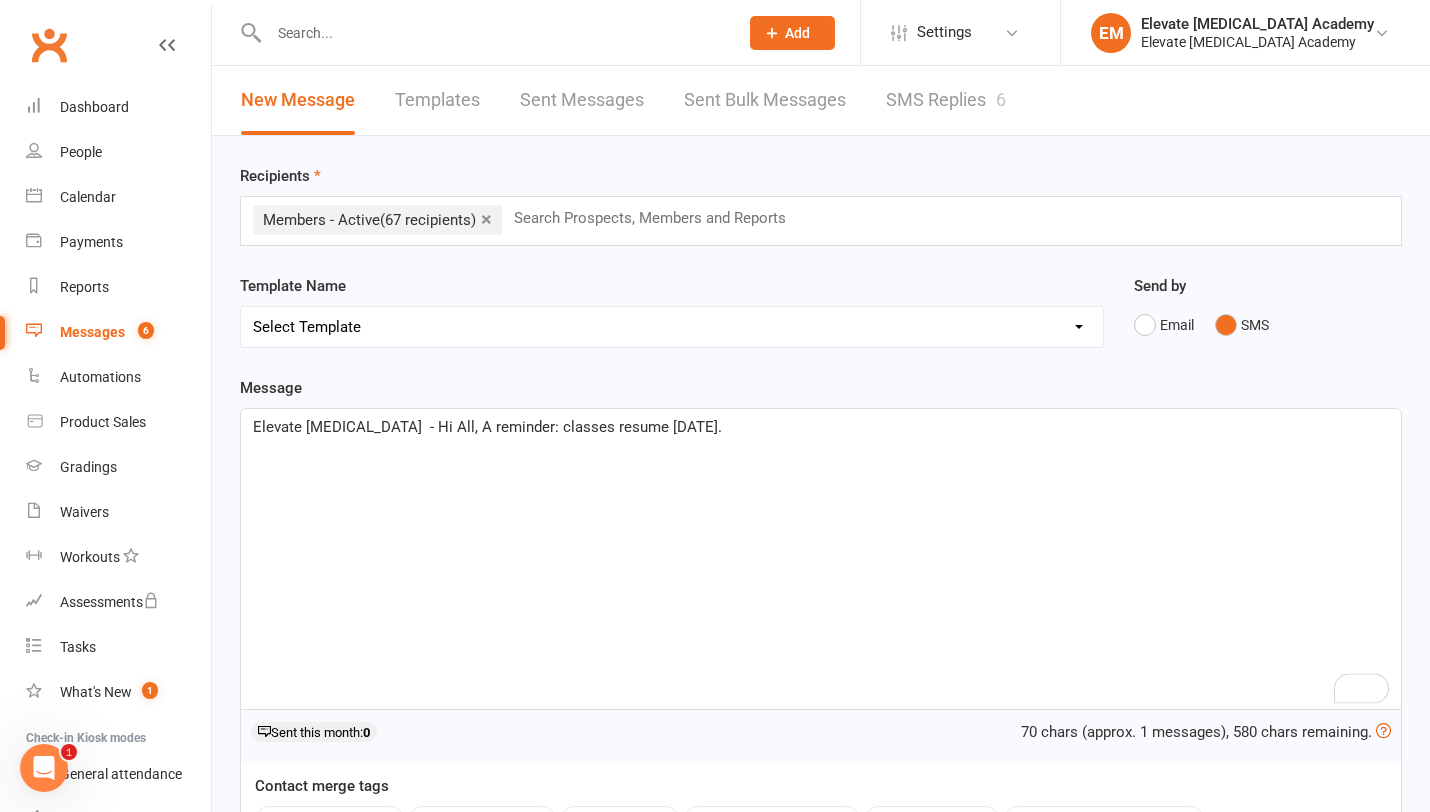 click on "Elevate [MEDICAL_DATA]  - Hi All, A reminder: classes resume [DATE]." at bounding box center (821, 427) 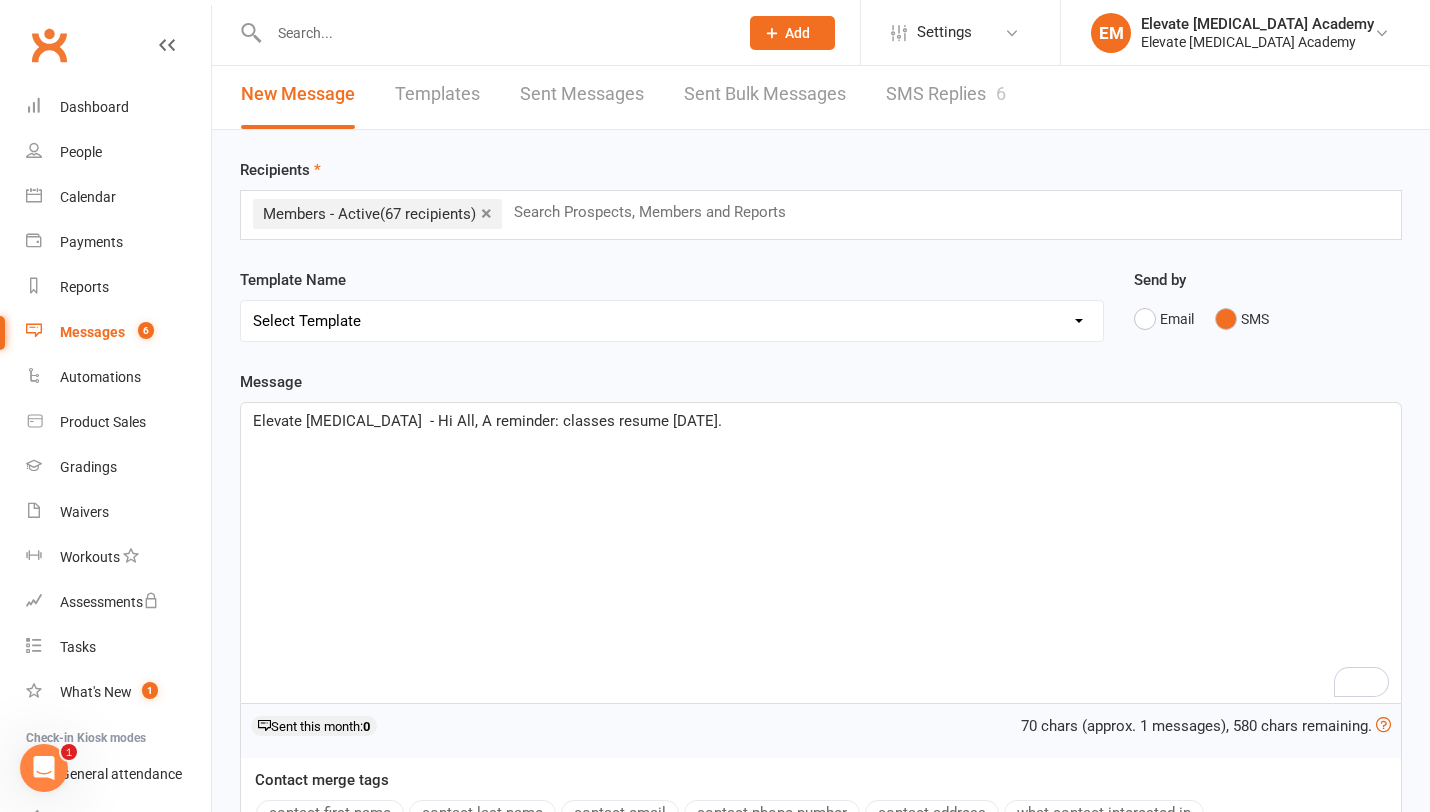 scroll, scrollTop: 0, scrollLeft: 0, axis: both 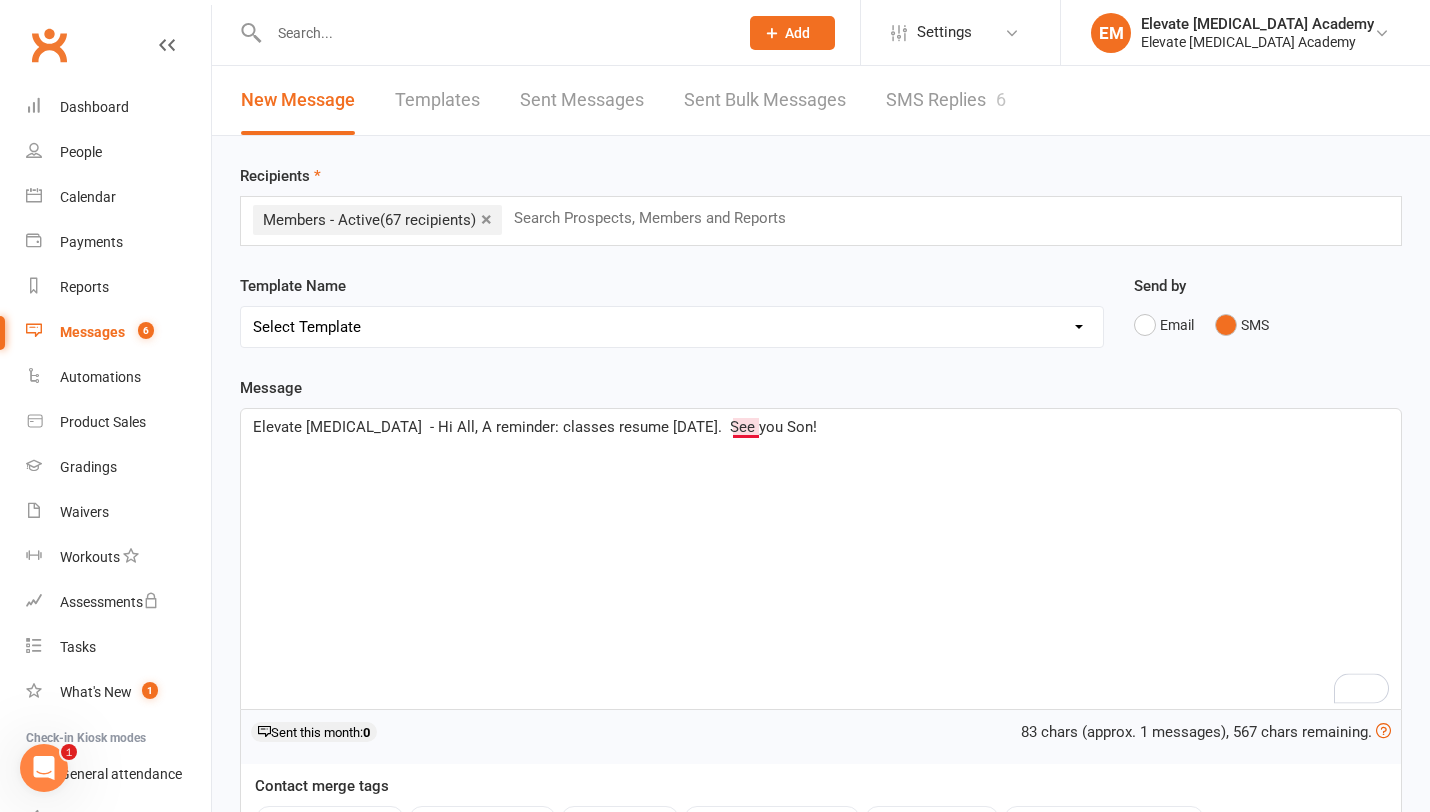 click on "Elevate [MEDICAL_DATA]  - Hi All, A reminder: classes resume [DATE].  See you Son!" at bounding box center [535, 427] 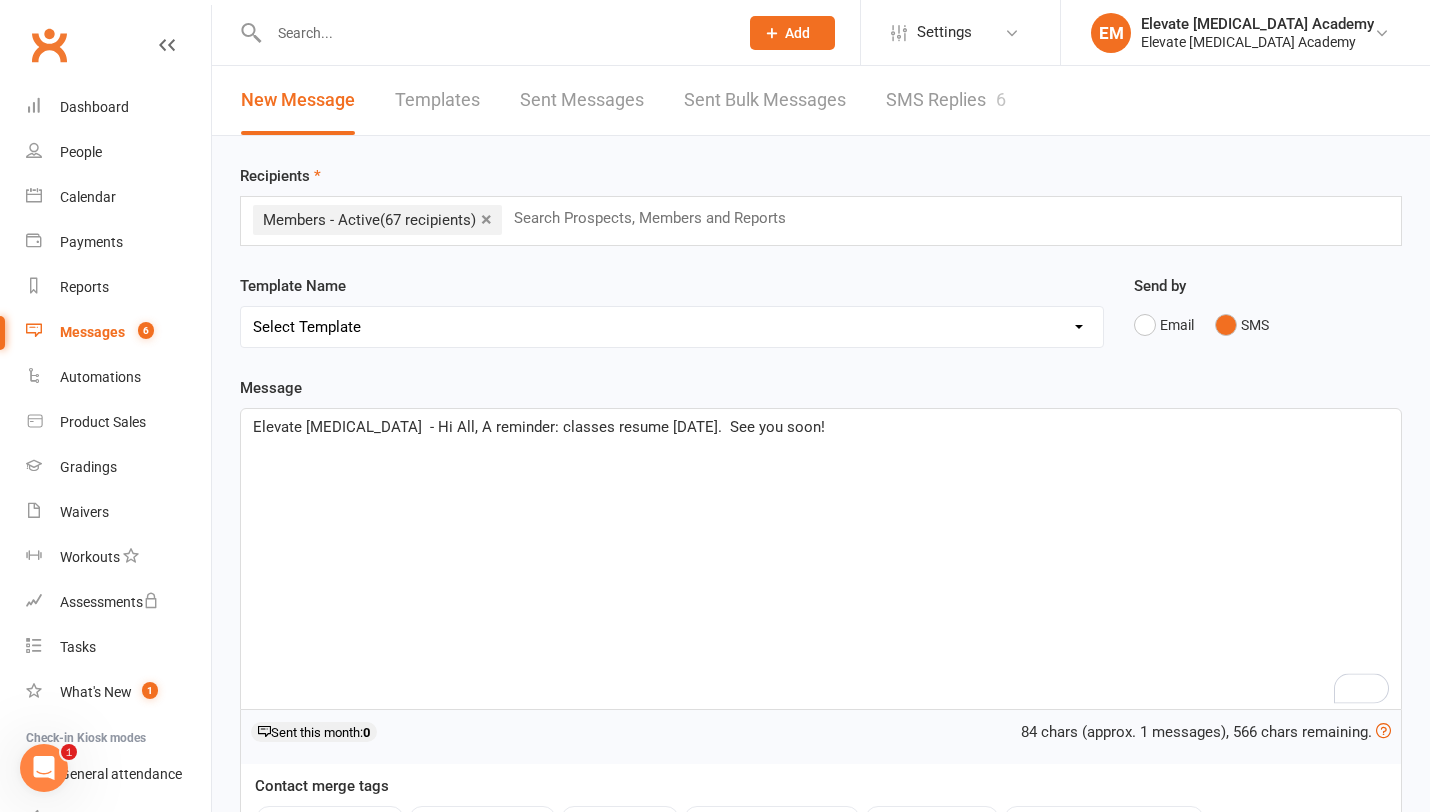 click on "Elevate [MEDICAL_DATA]  - Hi All, A reminder: classes resume [DATE].  See you soon!" at bounding box center [539, 427] 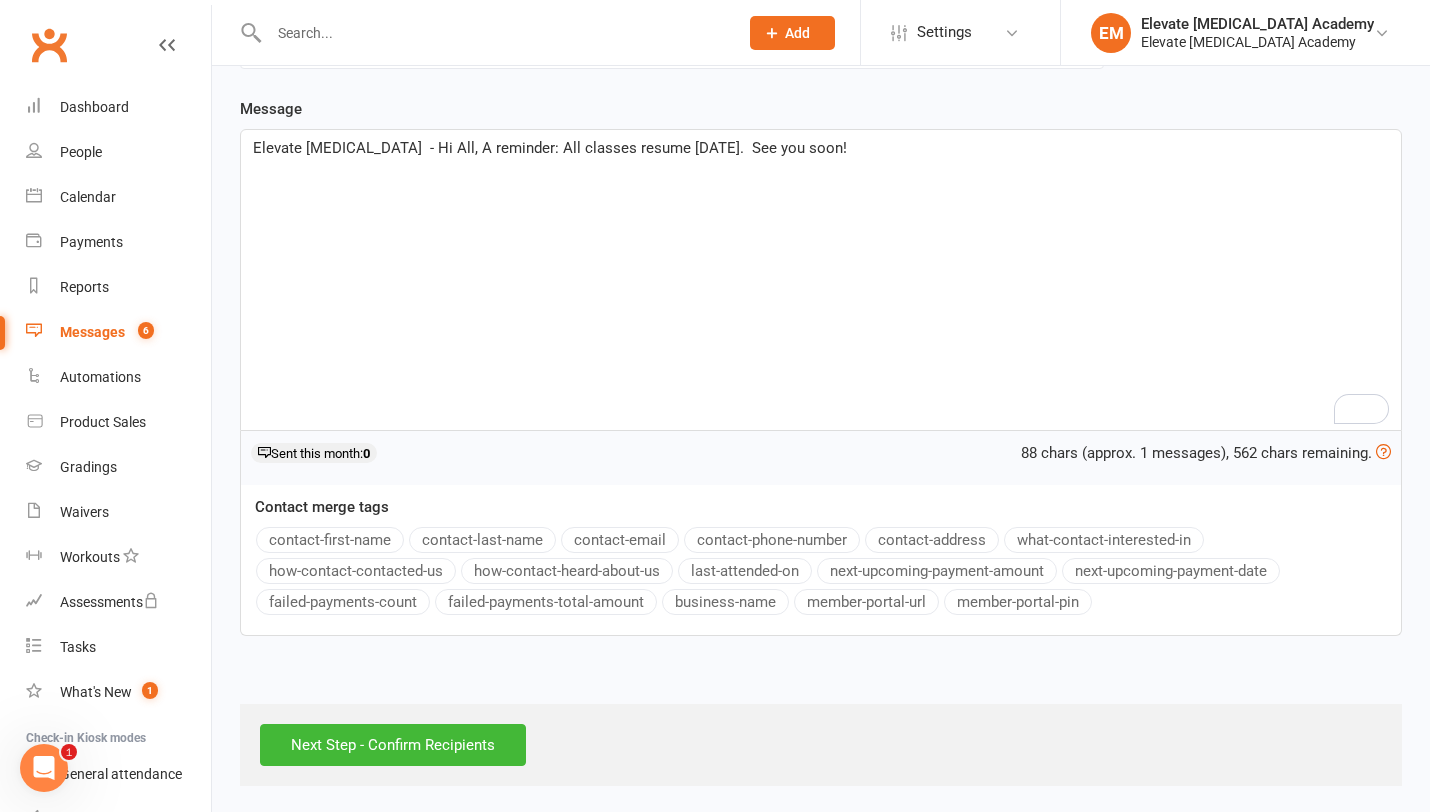 scroll, scrollTop: 0, scrollLeft: 0, axis: both 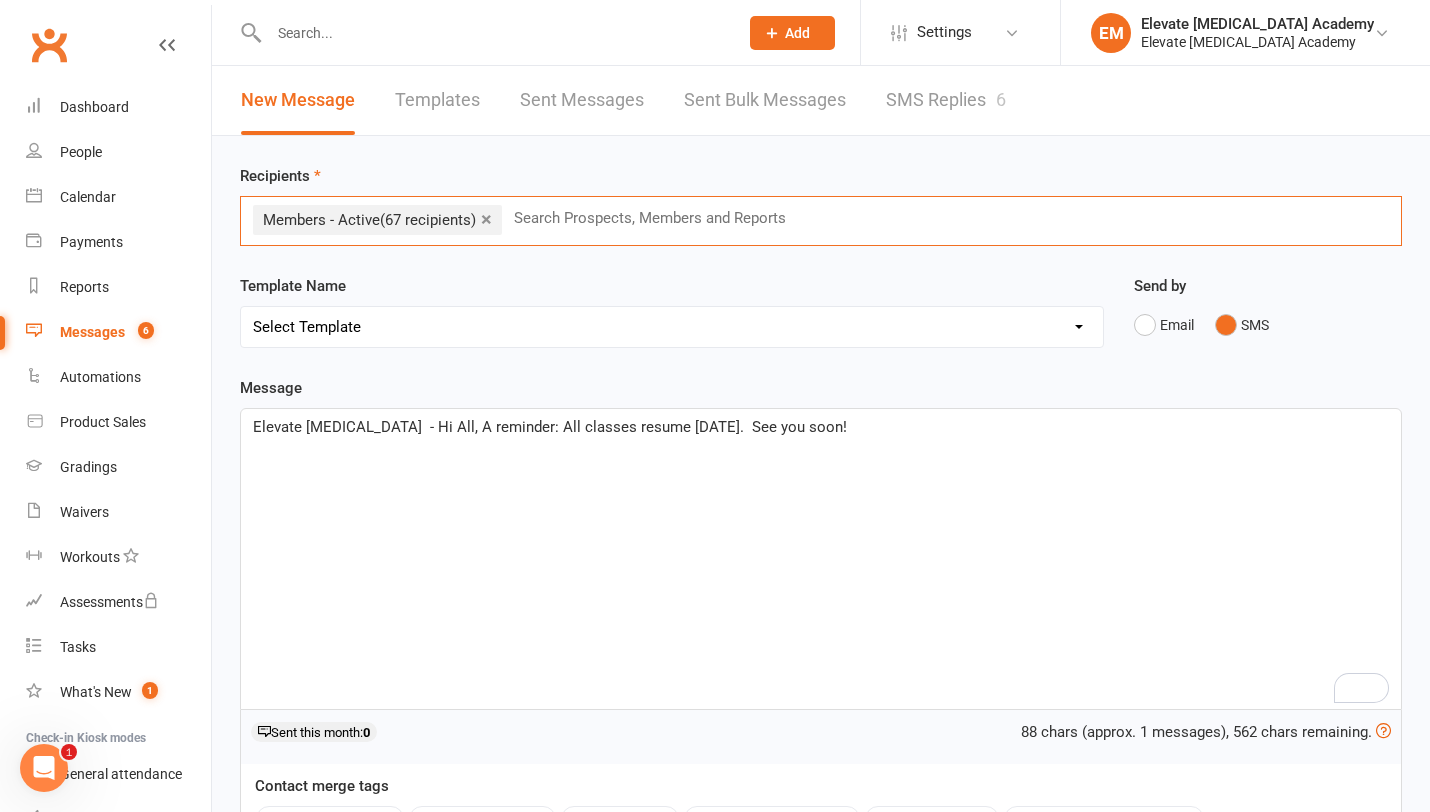 click at bounding box center (658, 218) 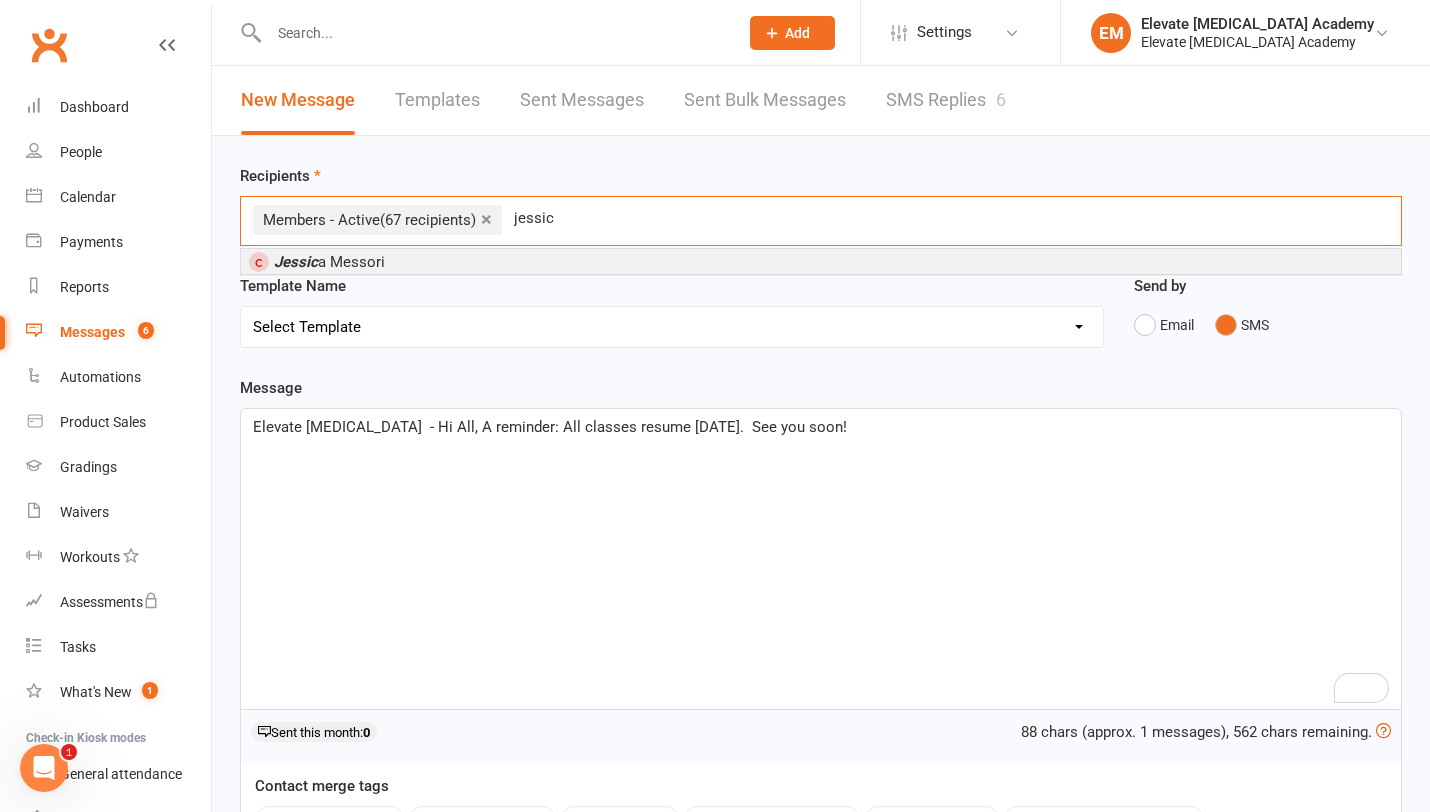 type on "jessic" 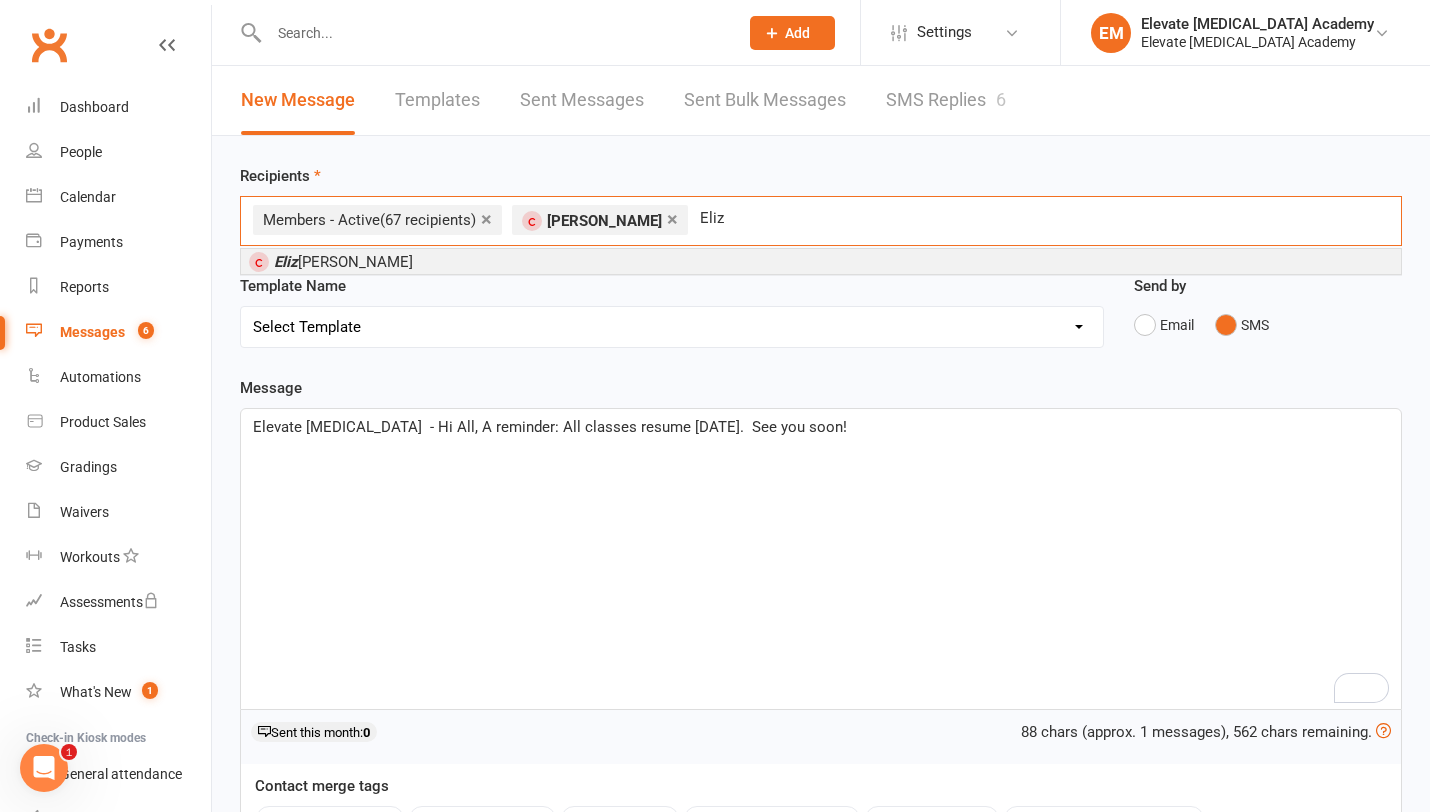 type on "Eliz" 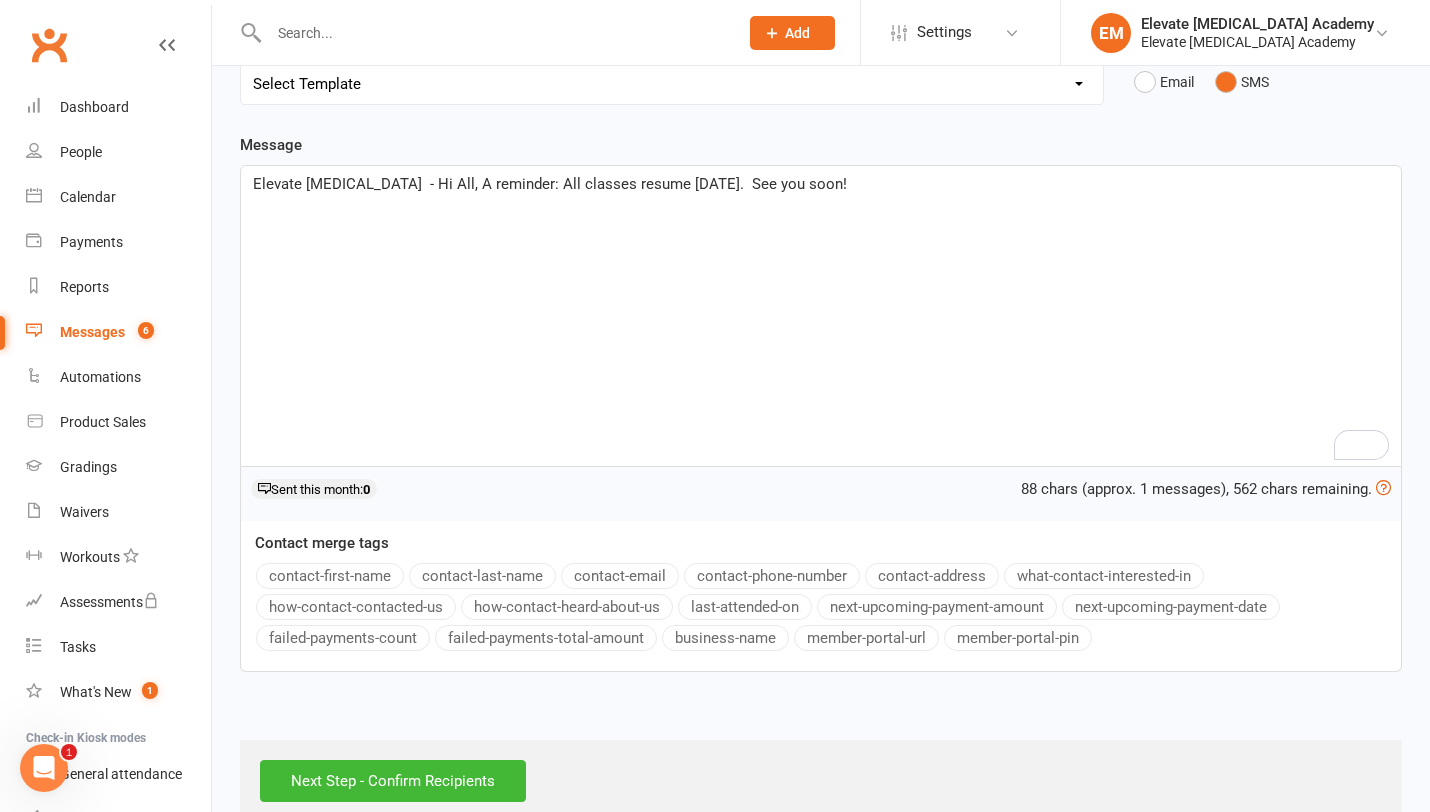 scroll, scrollTop: 282, scrollLeft: 0, axis: vertical 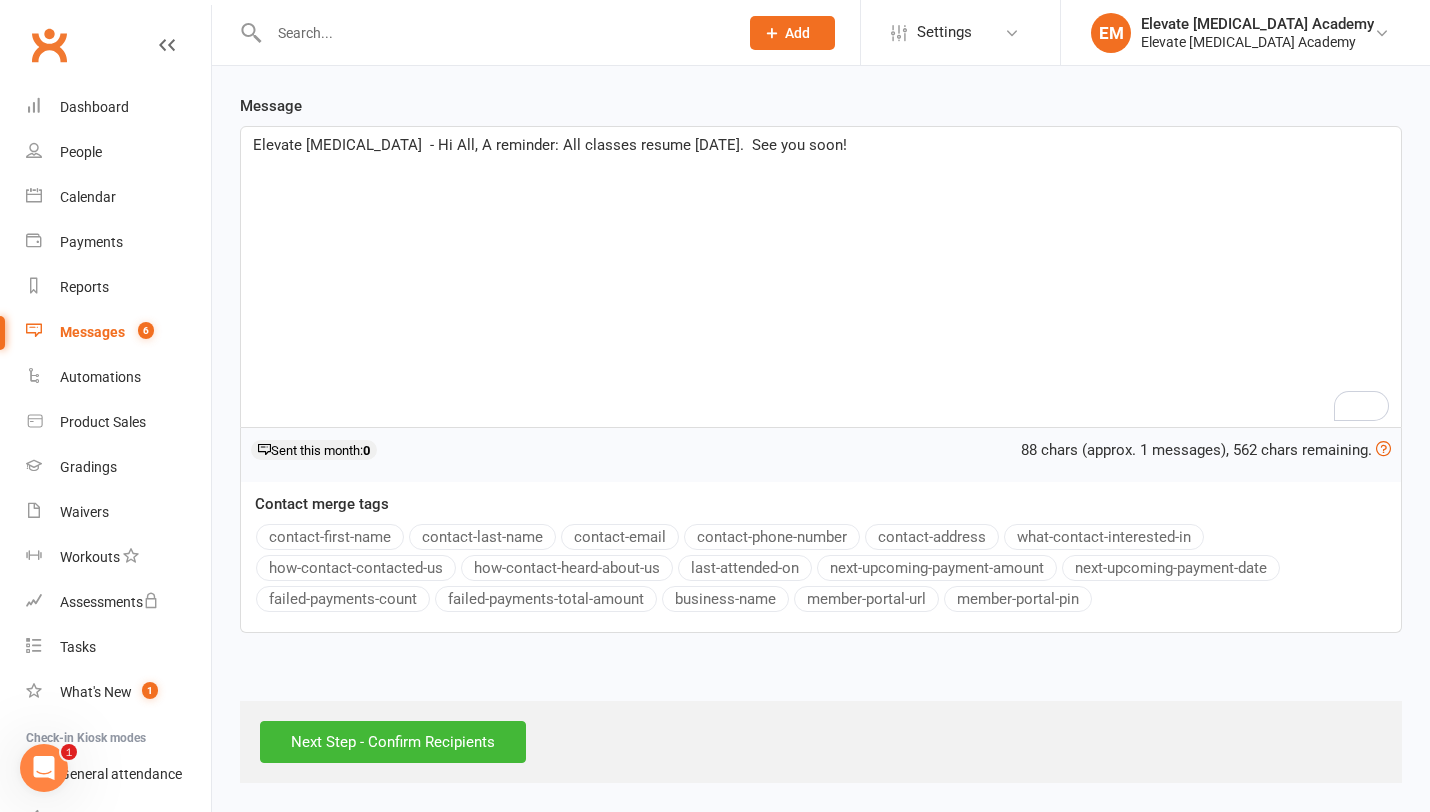 click on "Elevate [MEDICAL_DATA]  - Hi All, A reminder: All classes resume [DATE].  See you soon!" at bounding box center [550, 145] 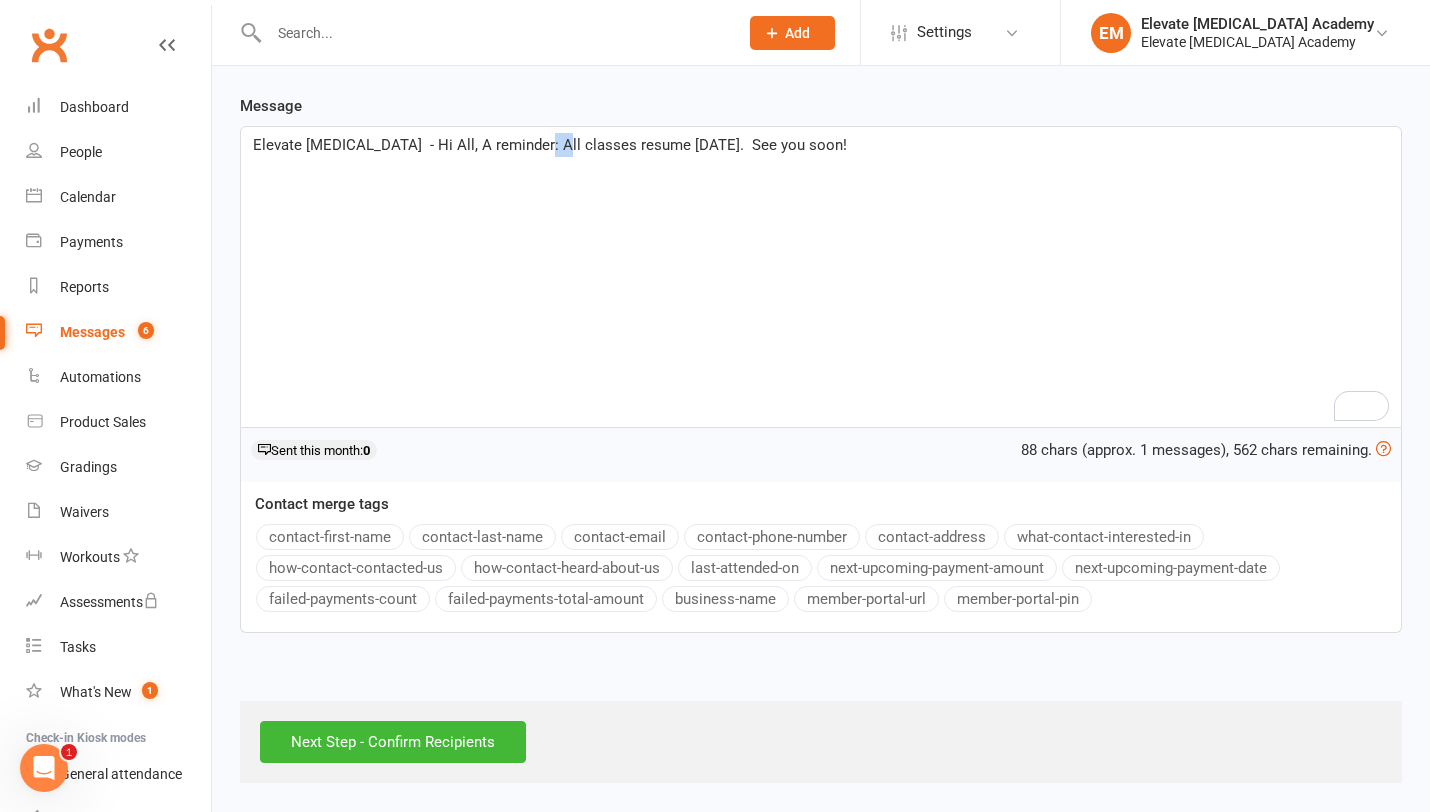 click on "Elevate [MEDICAL_DATA]  - Hi All, A reminder: All classes resume [DATE].  See you soon!" at bounding box center [550, 145] 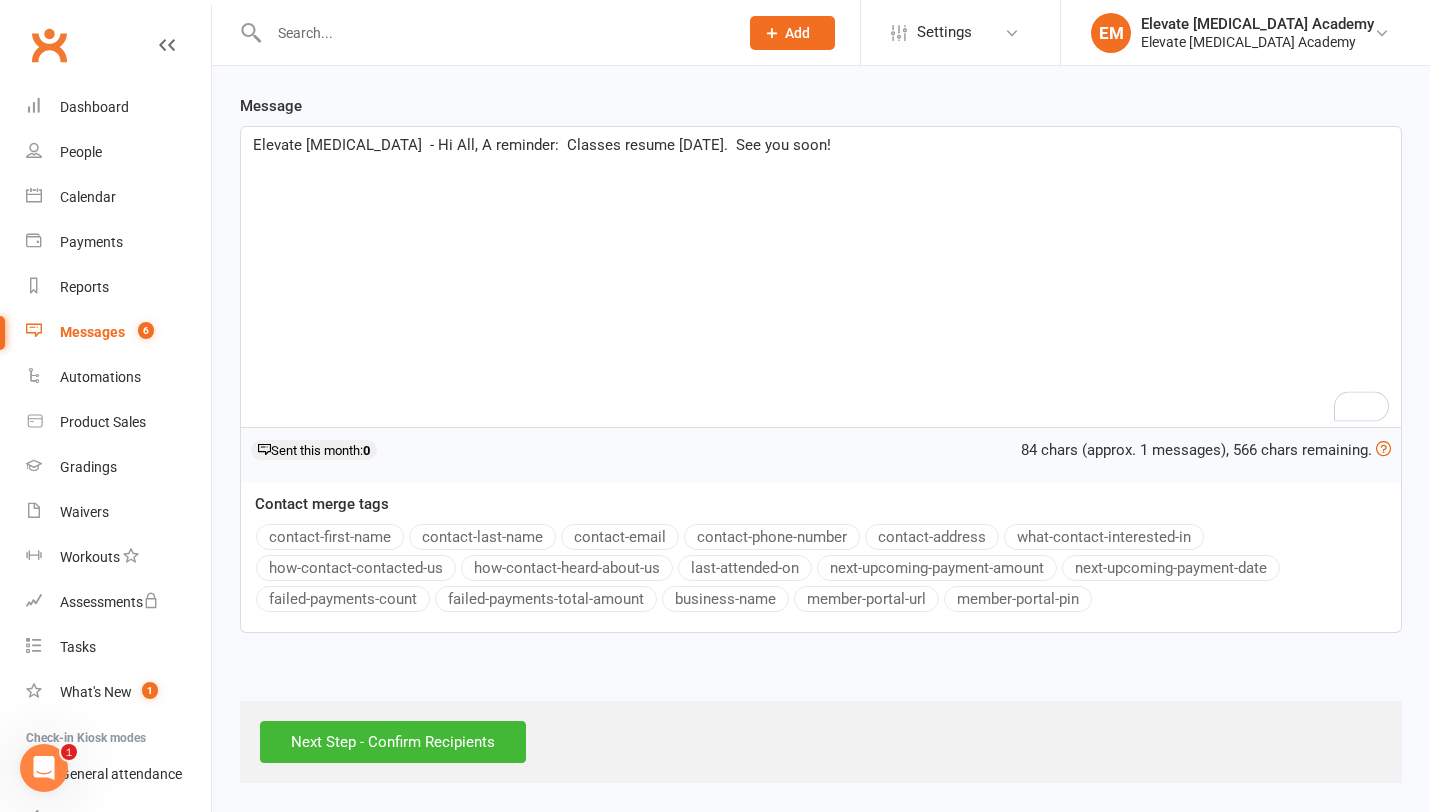 click on "Elevate [MEDICAL_DATA]  - Hi All, A reminder:  Classes resume [DATE].  See you soon!" at bounding box center (542, 145) 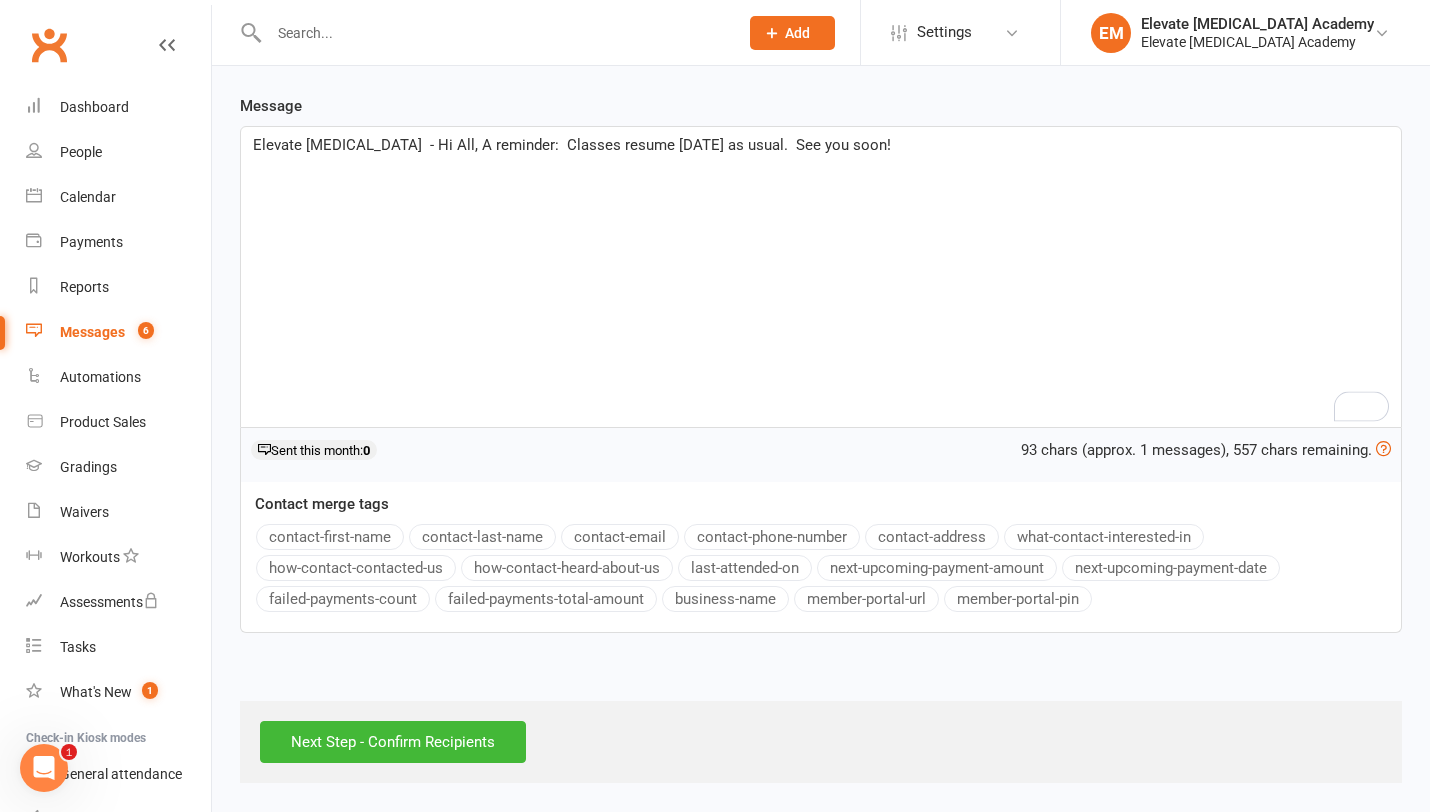 click on "Elevate [MEDICAL_DATA]  - Hi All, A reminder:  Classes resume [DATE] as usual.  See you soon! ﻿" at bounding box center [821, 277] 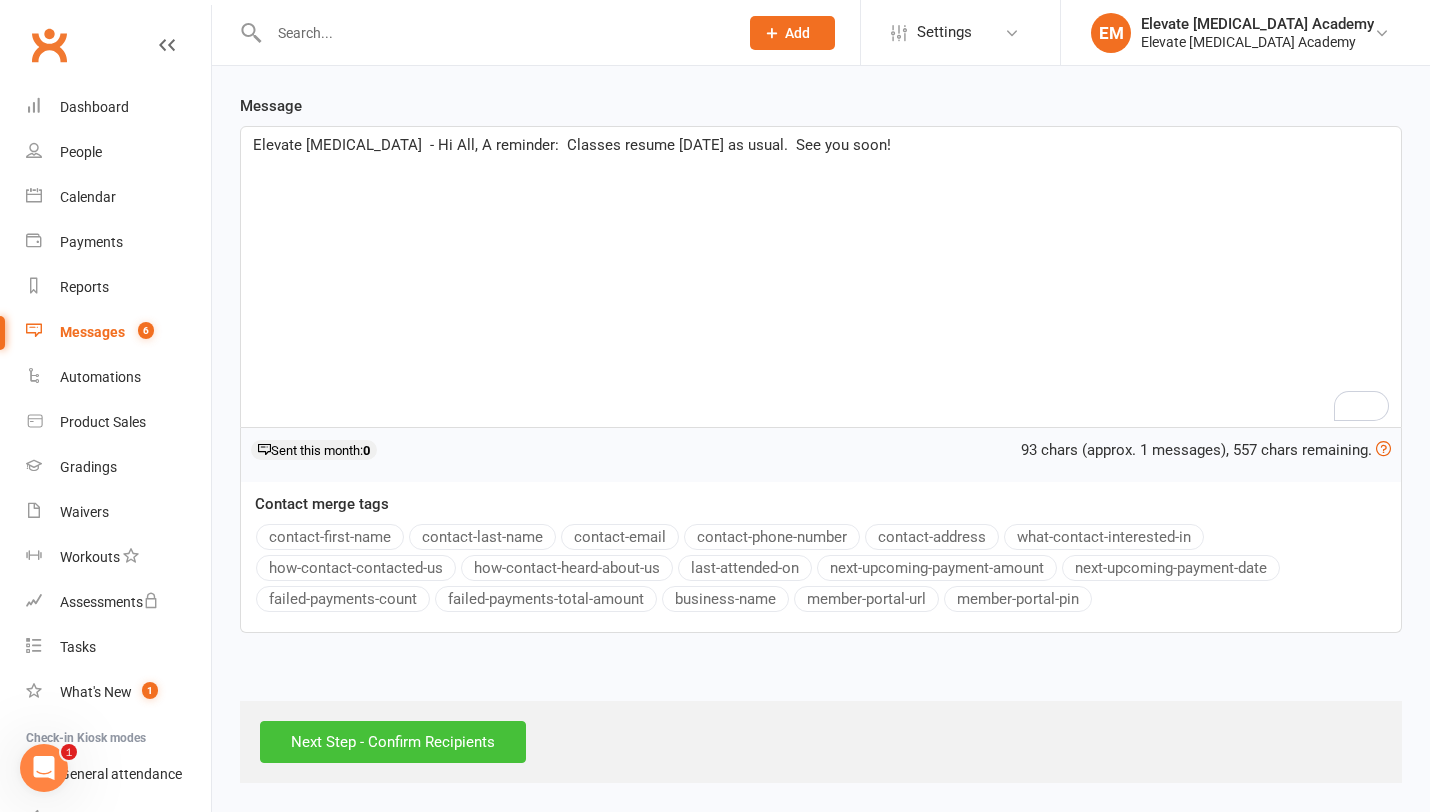 click on "Next Step - Confirm Recipients" at bounding box center [393, 742] 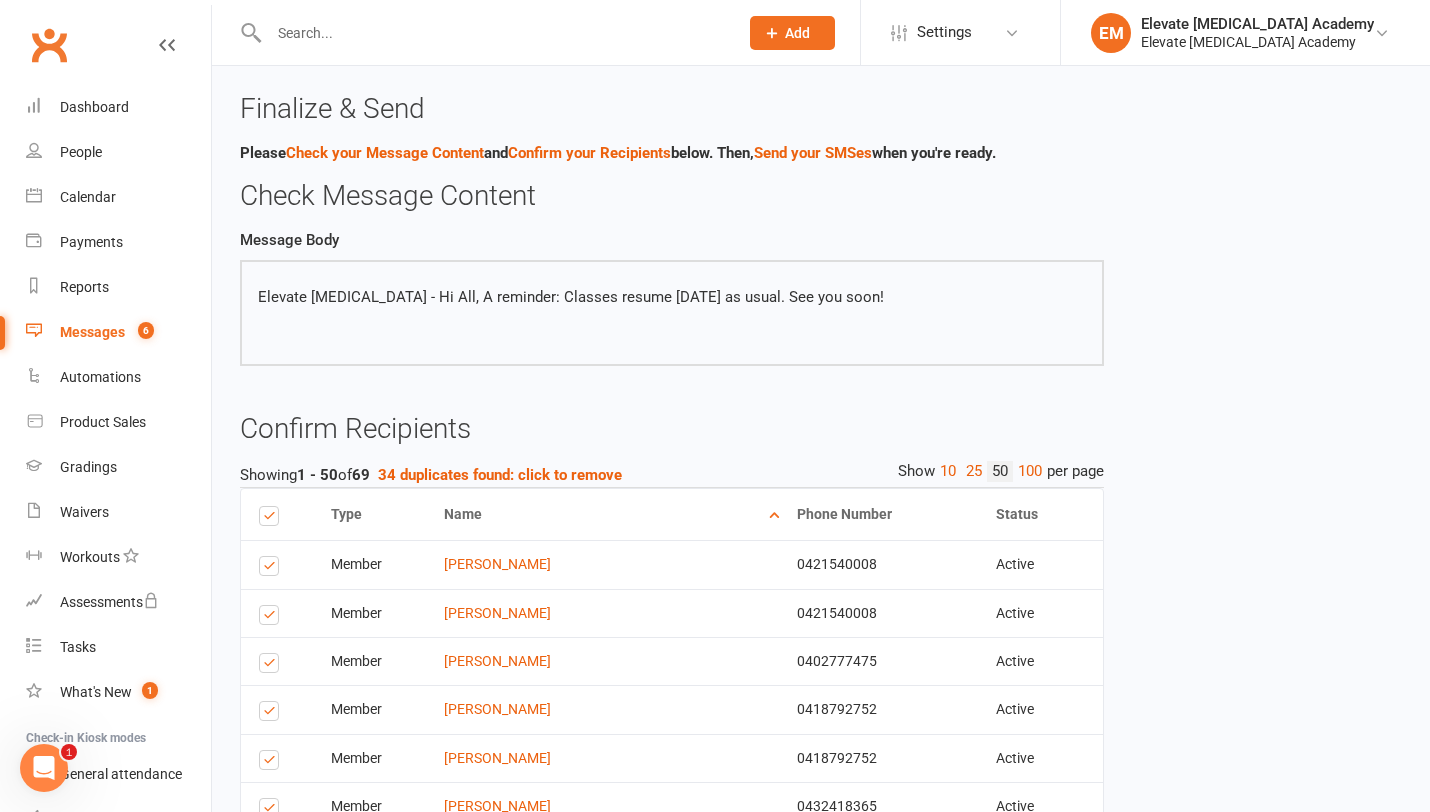scroll, scrollTop: 0, scrollLeft: 0, axis: both 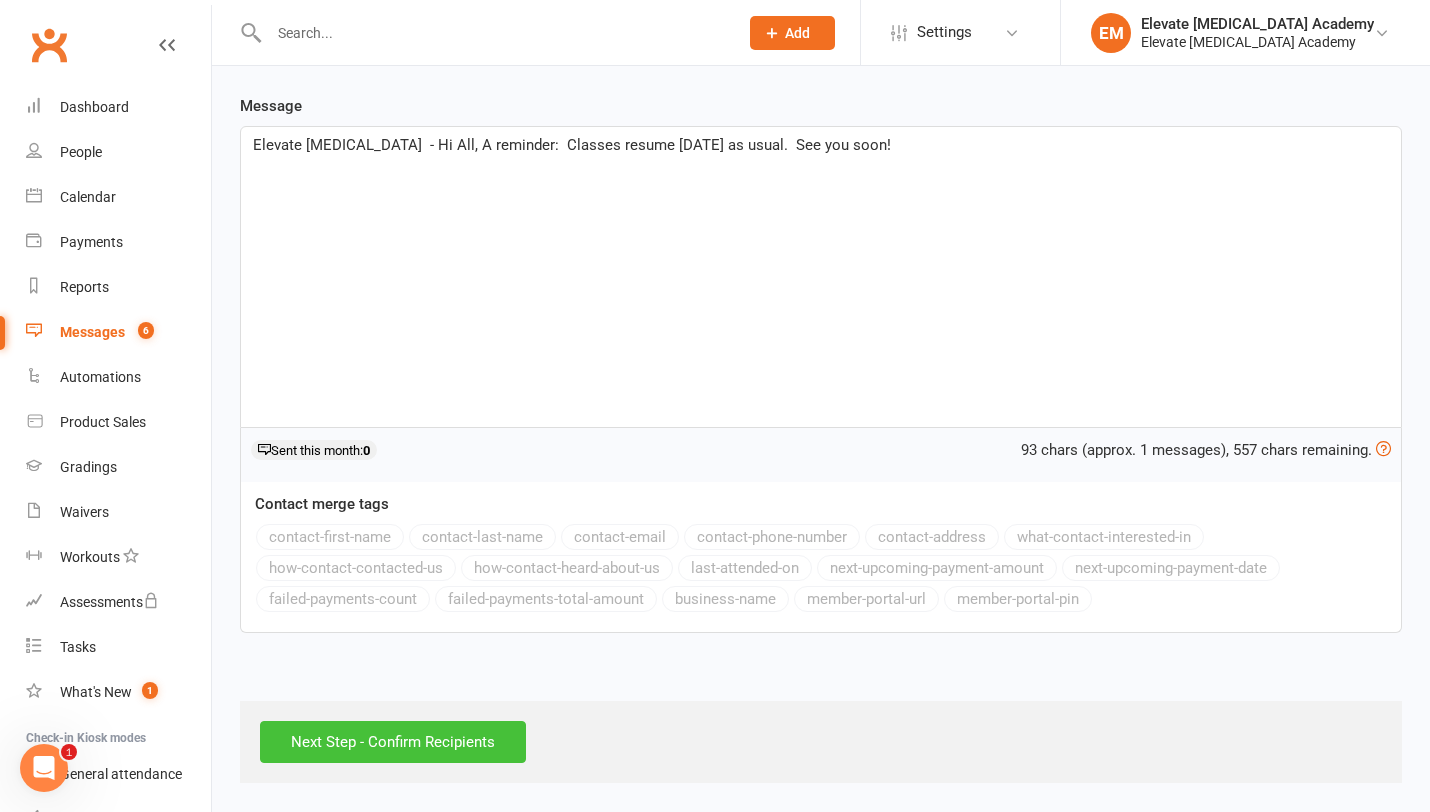 click on "Next Step - Confirm Recipients" at bounding box center (393, 742) 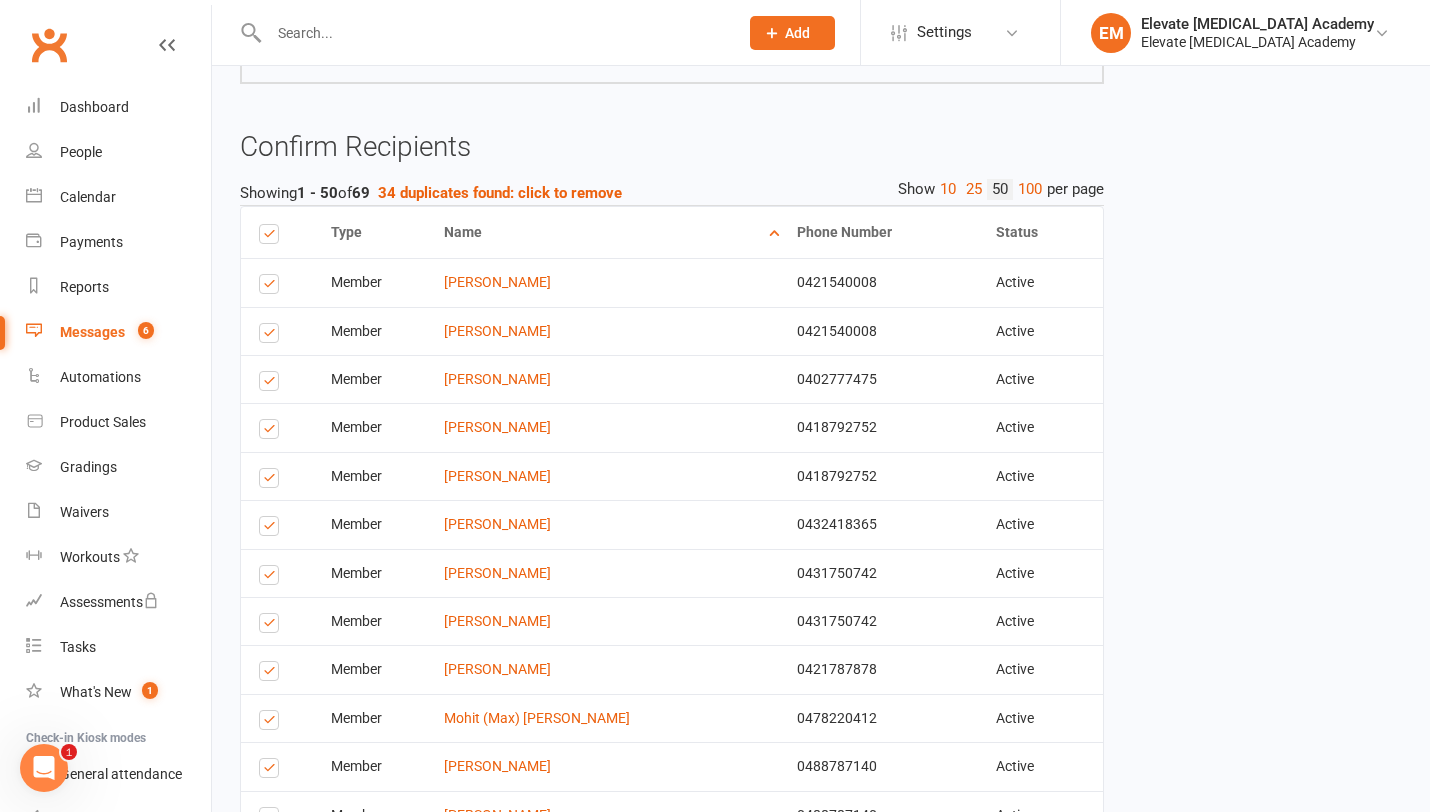 scroll, scrollTop: 0, scrollLeft: 0, axis: both 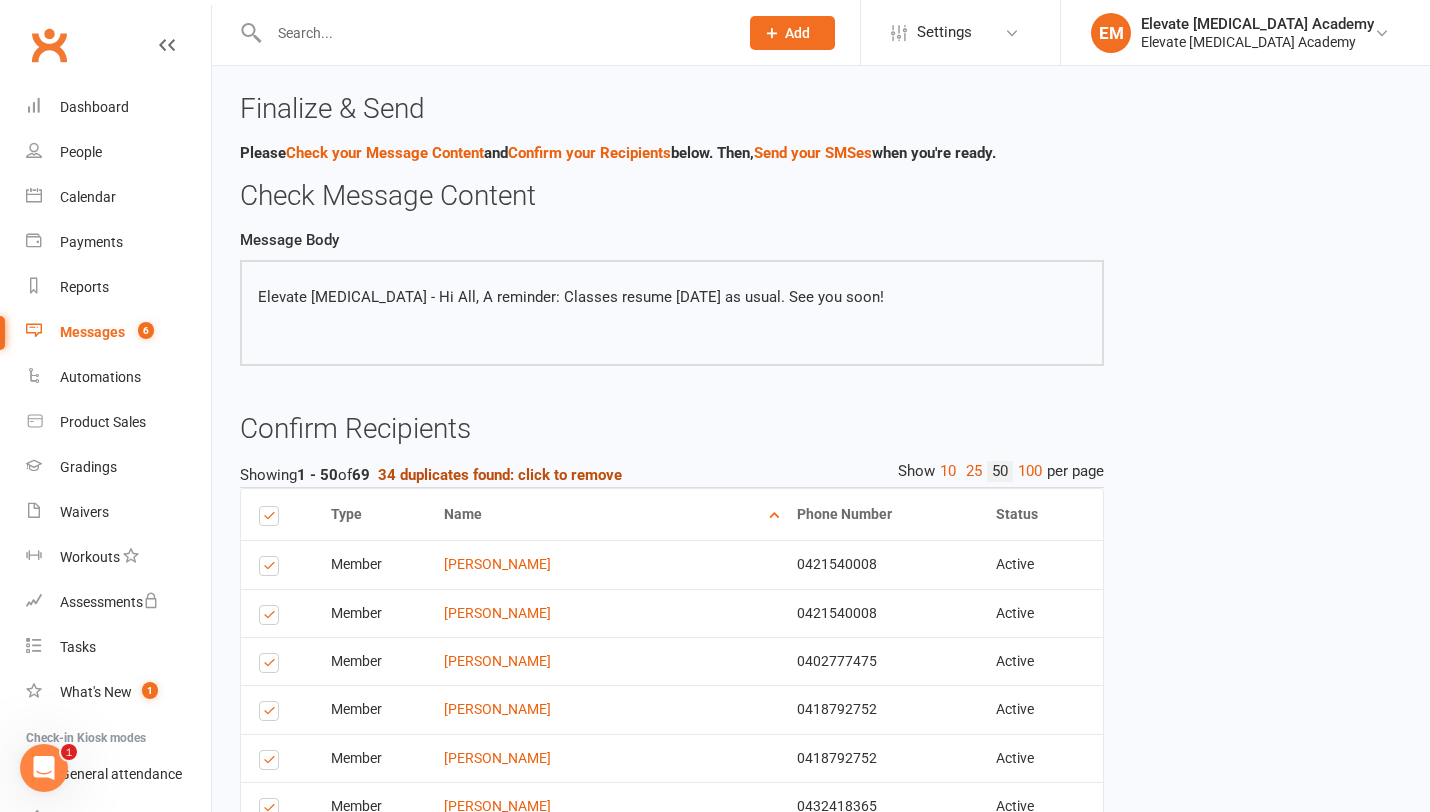click on "34 duplicates found: click to remove" at bounding box center [500, 475] 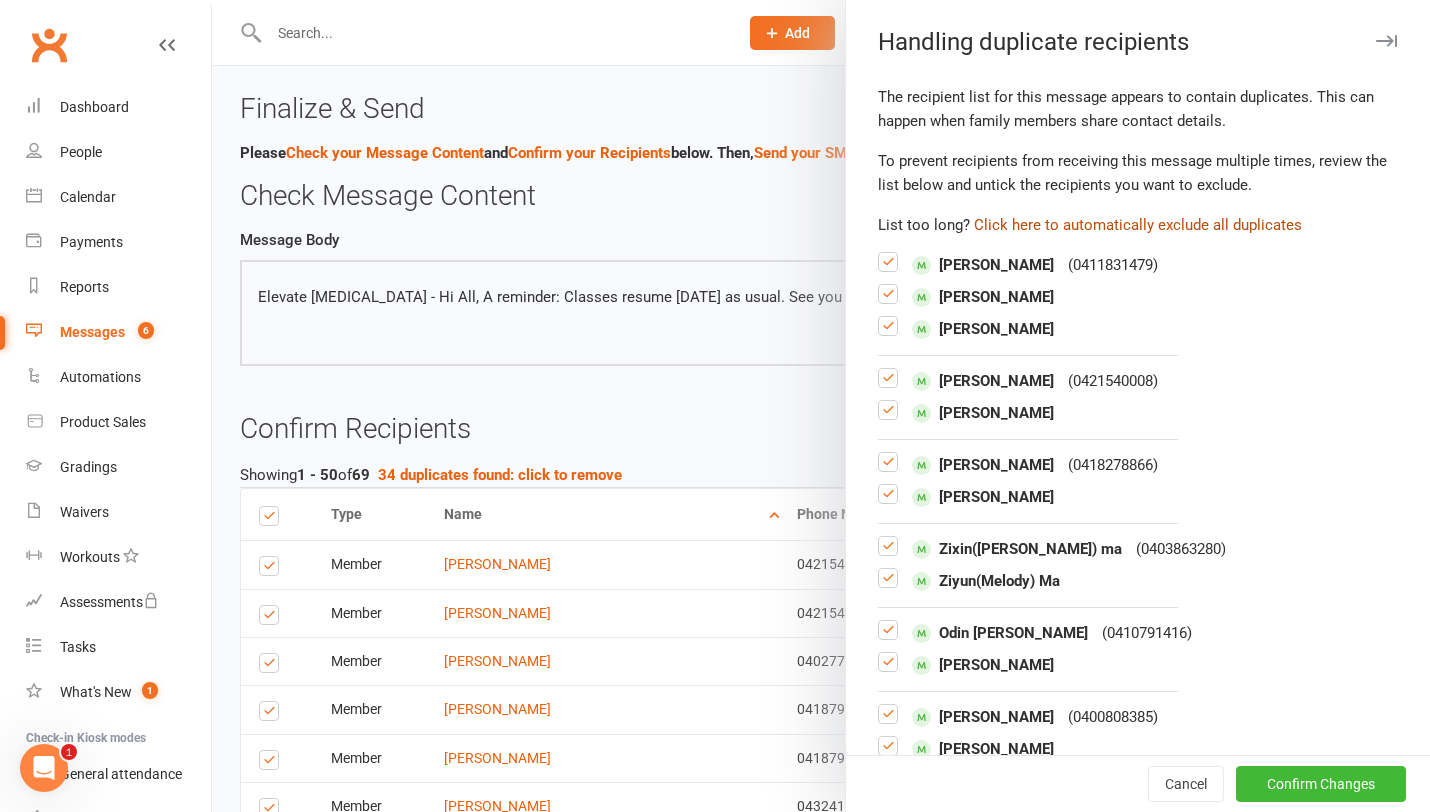 click on "Click here to automatically exclude all duplicates" at bounding box center [1138, 225] 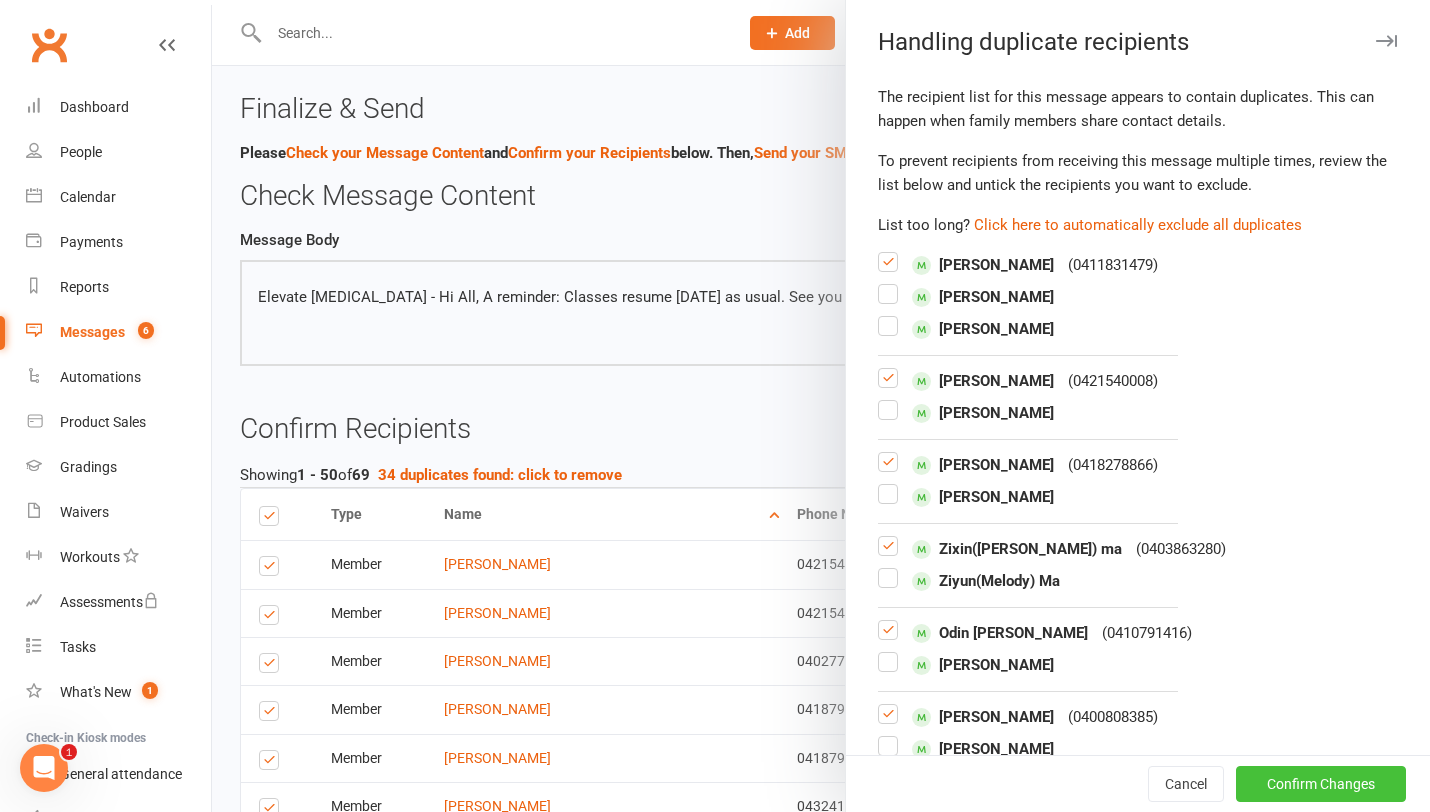 click on "Confirm Changes" at bounding box center [1321, 784] 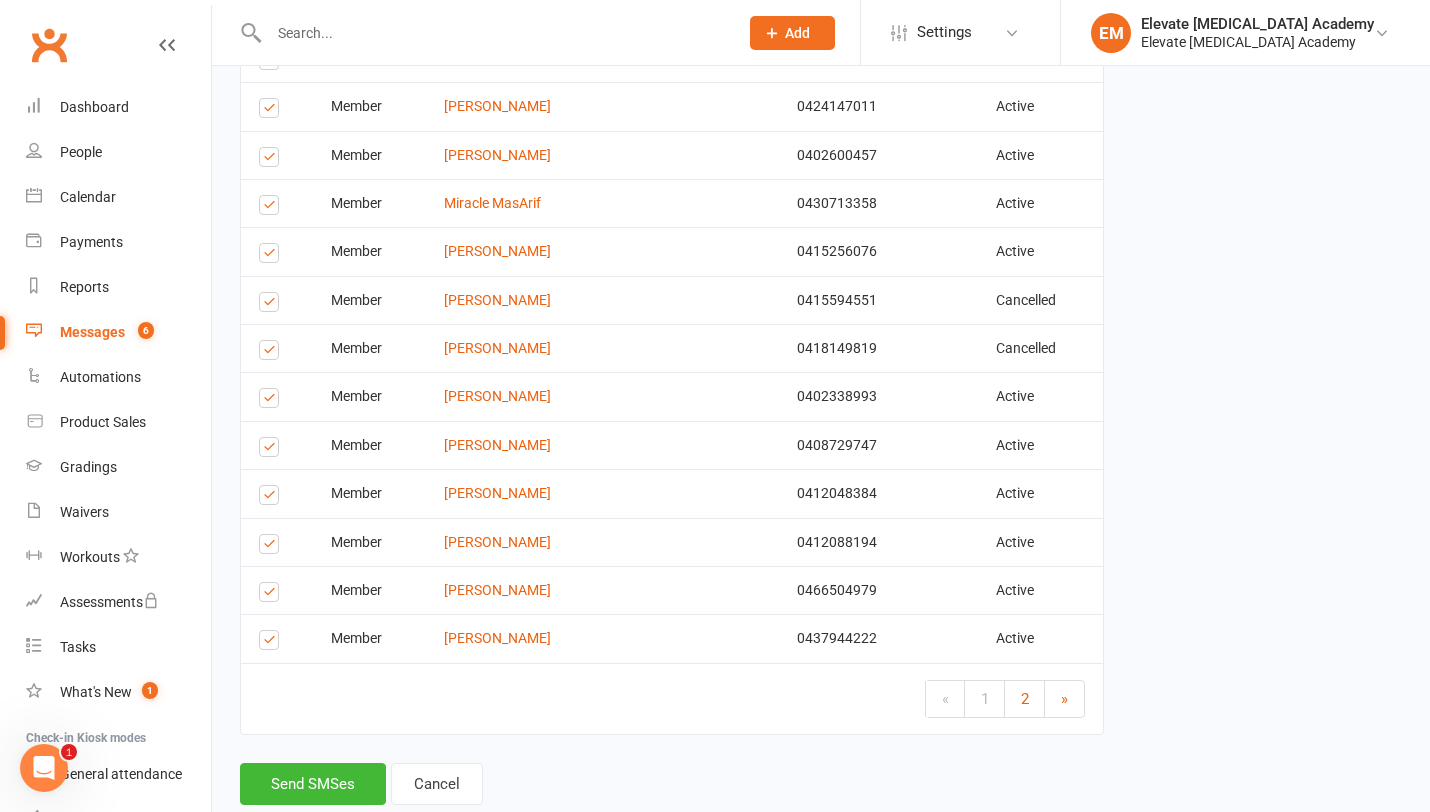 scroll, scrollTop: 2347, scrollLeft: 0, axis: vertical 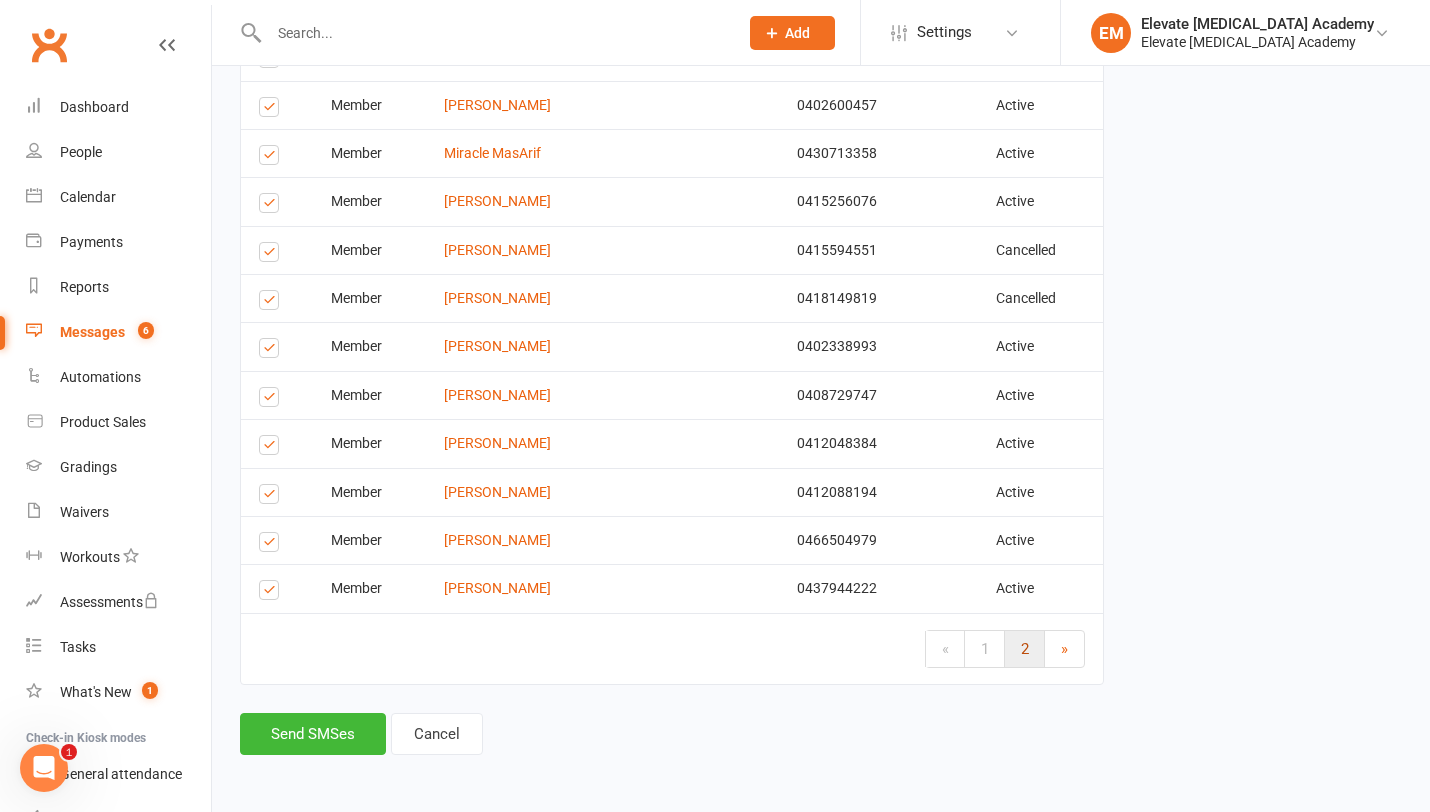 click on "2" at bounding box center (1025, 649) 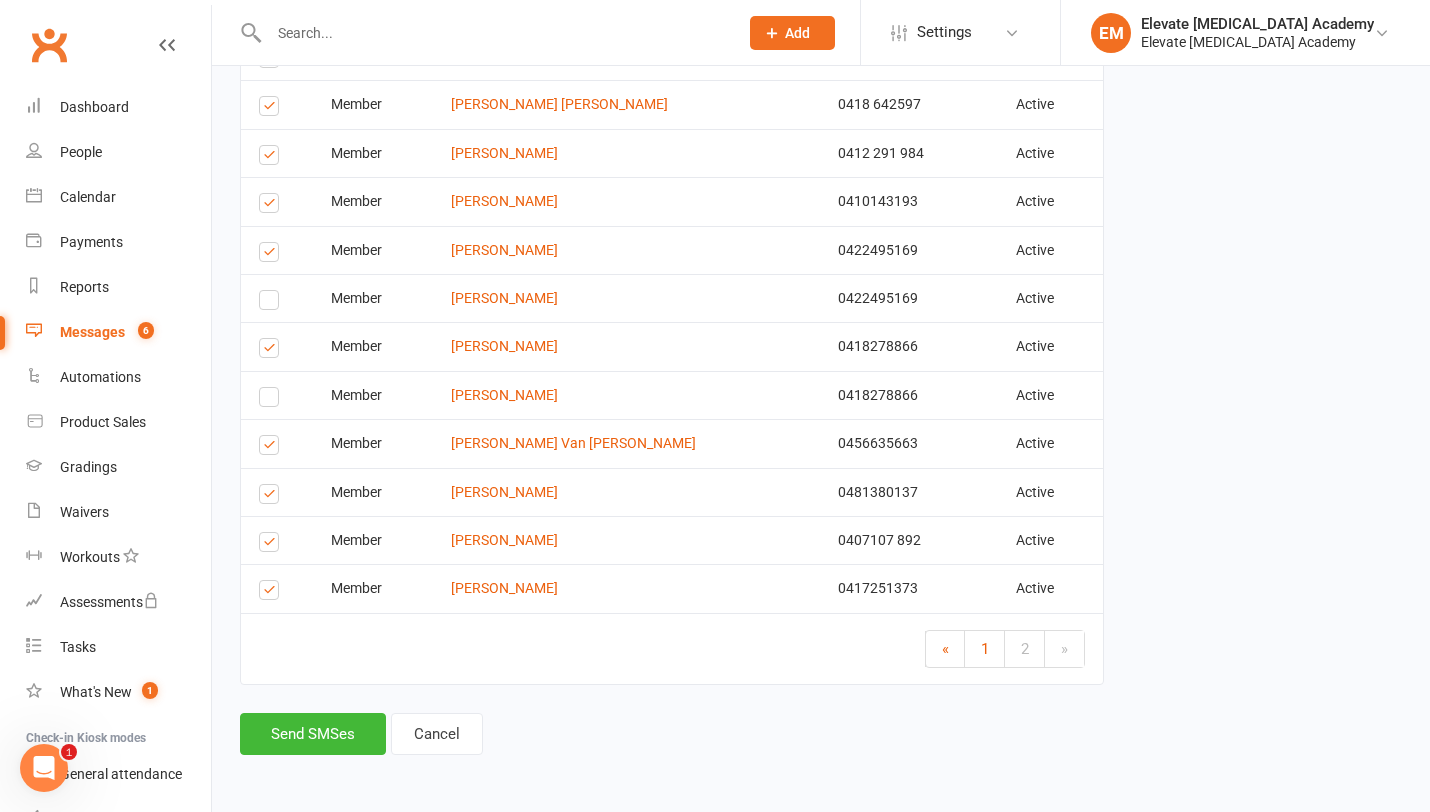 scroll, scrollTop: 847, scrollLeft: 0, axis: vertical 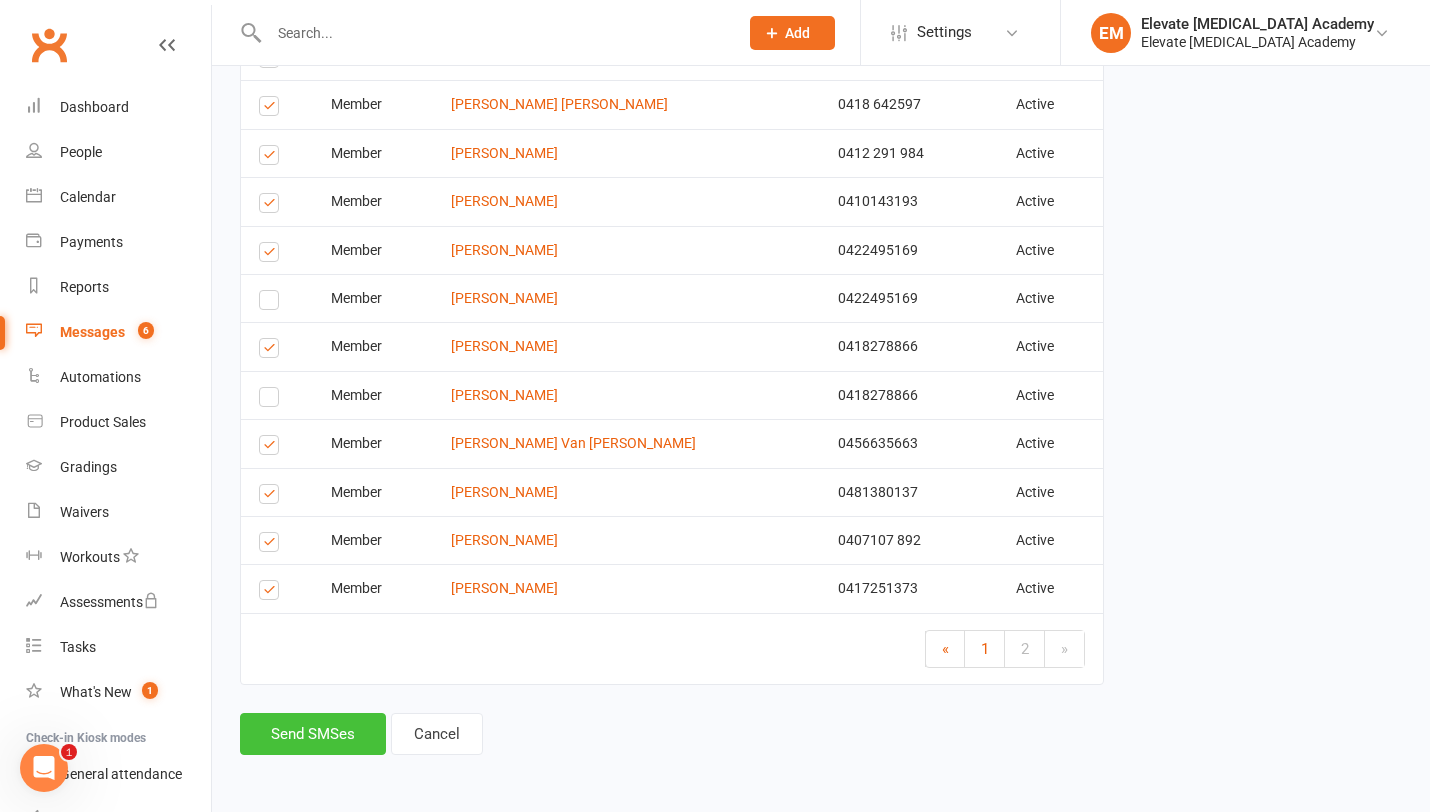 click on "Send SMSes" at bounding box center [313, 734] 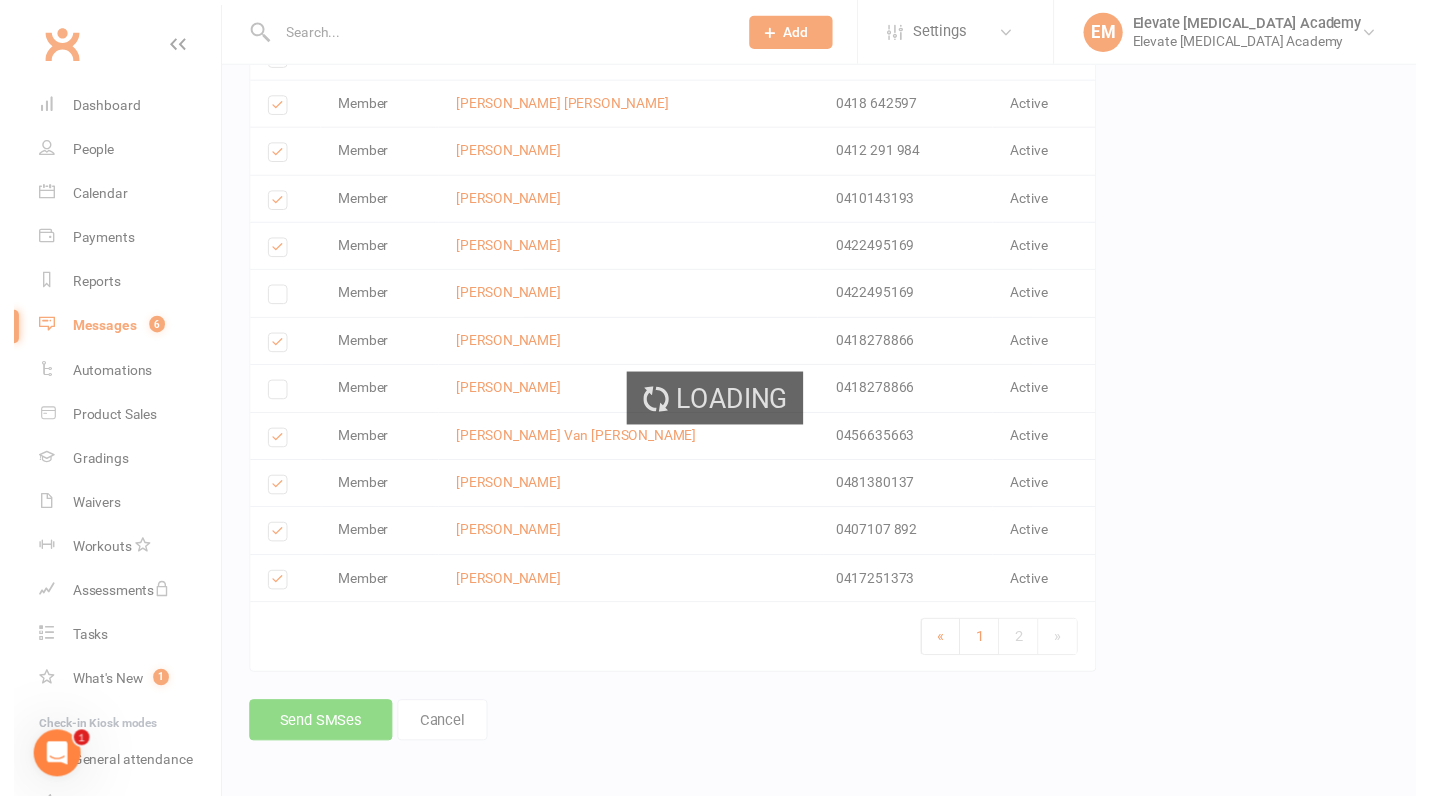 scroll, scrollTop: 800, scrollLeft: 0, axis: vertical 